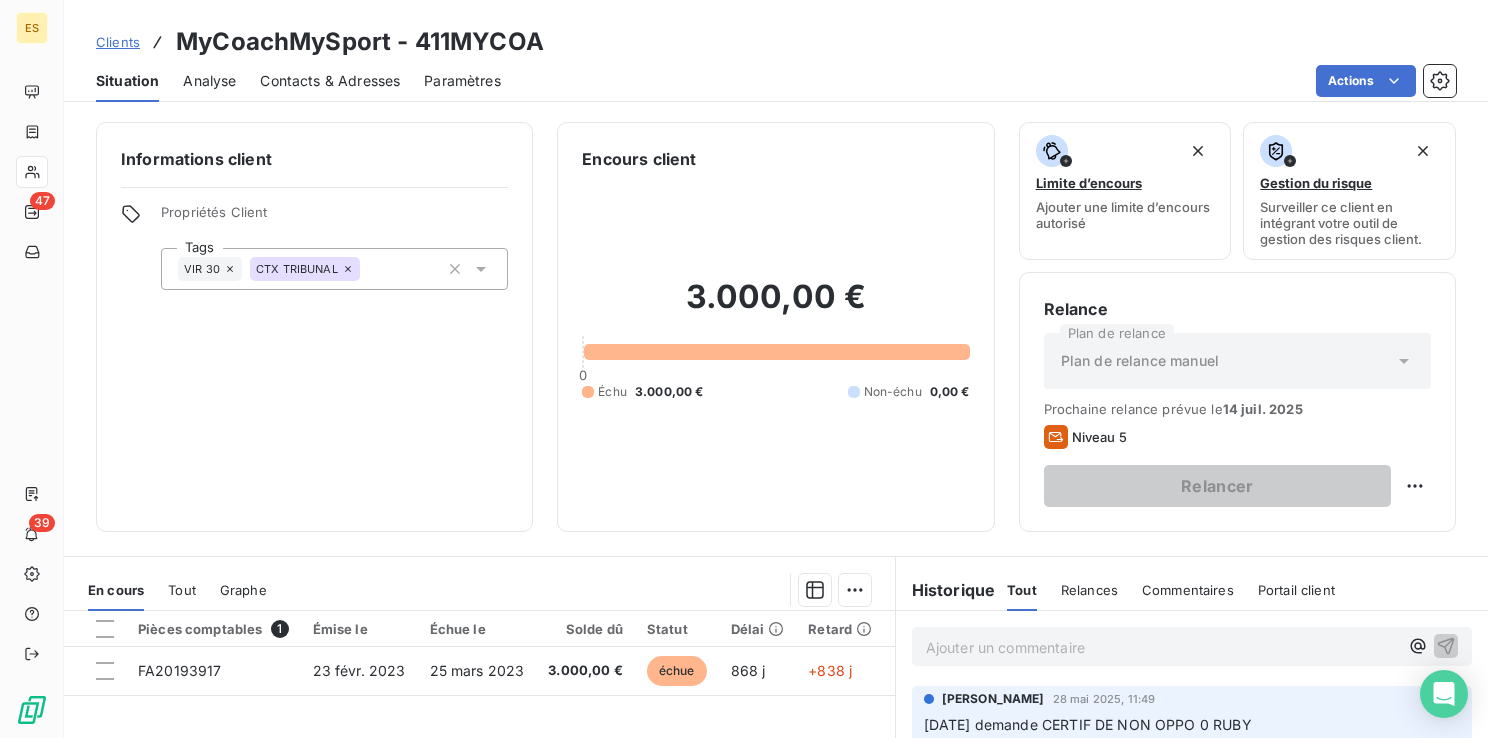 scroll, scrollTop: 0, scrollLeft: 0, axis: both 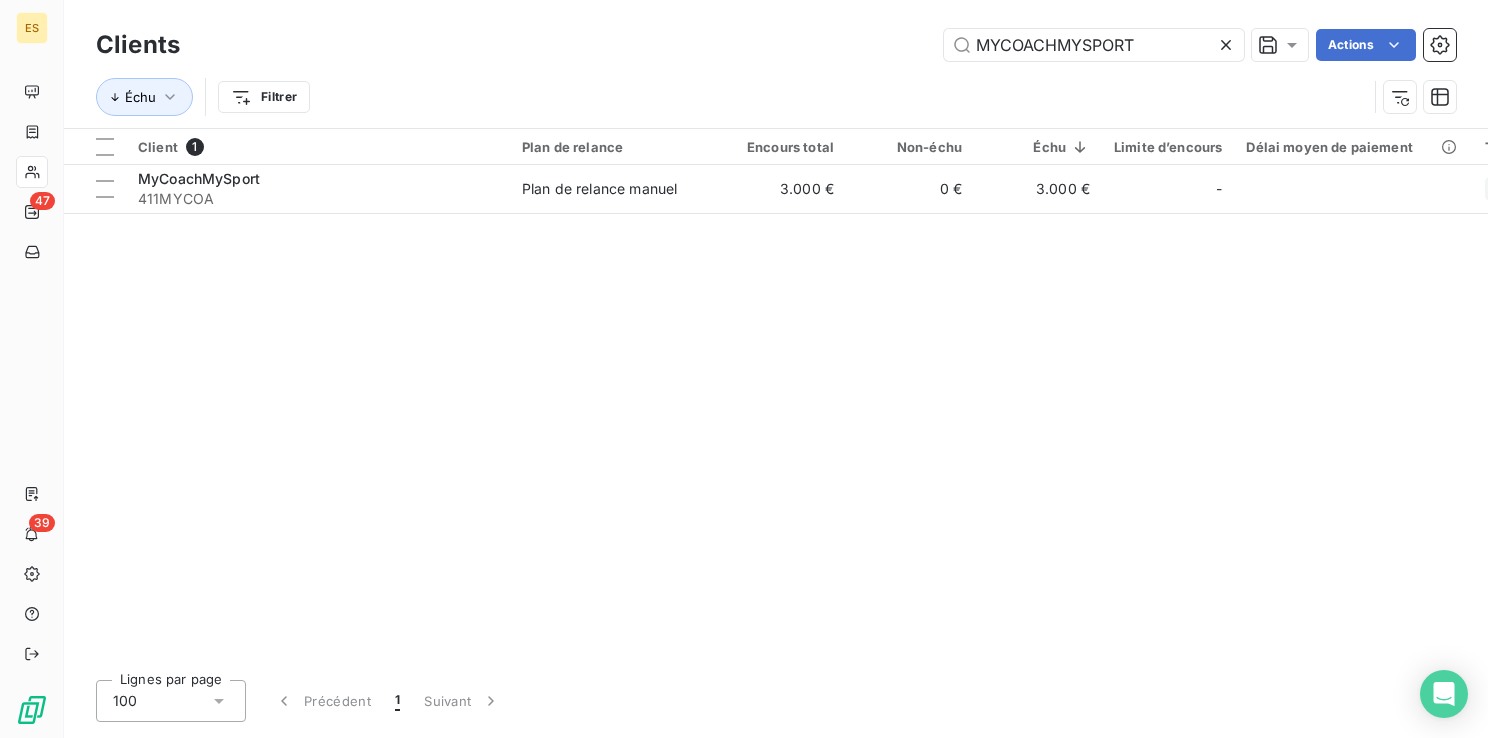 click 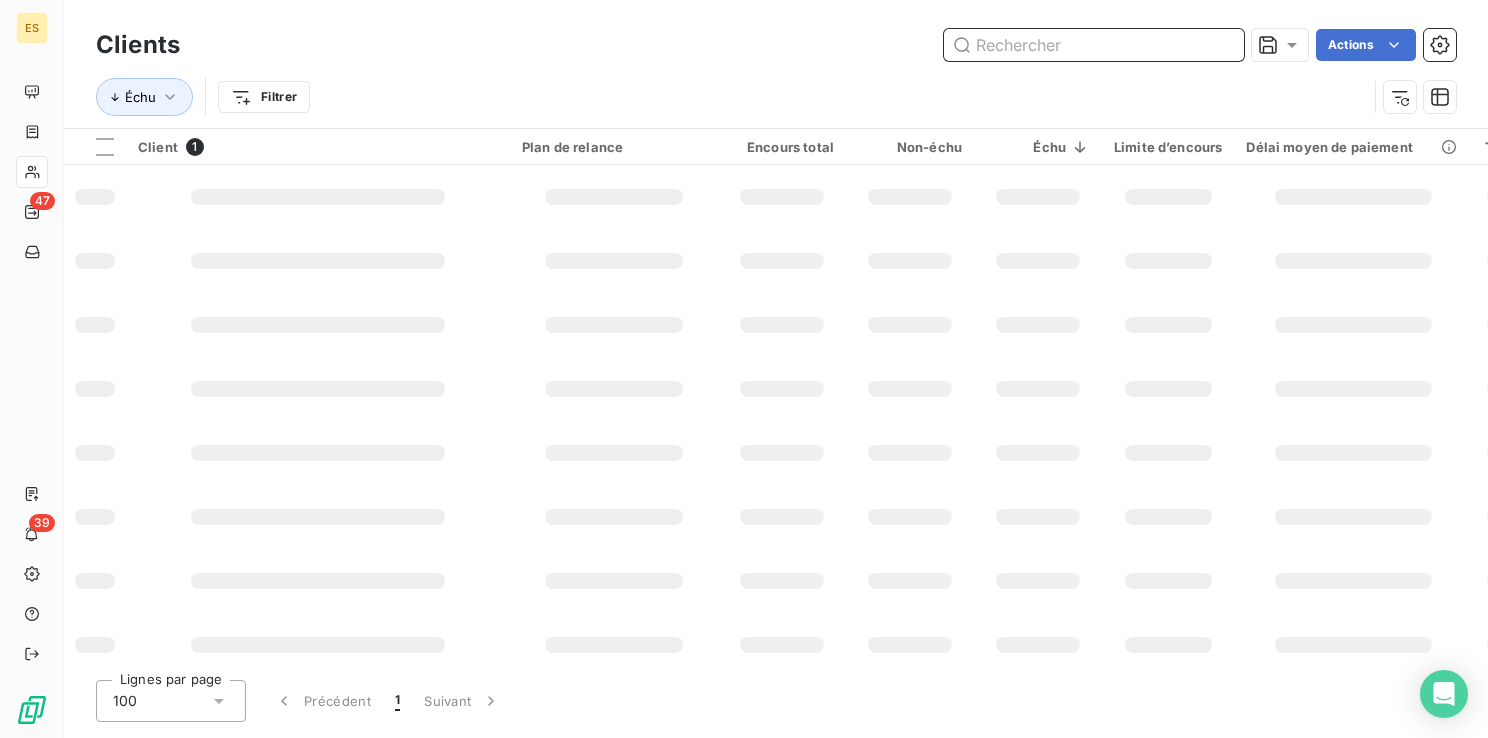 click at bounding box center [1094, 45] 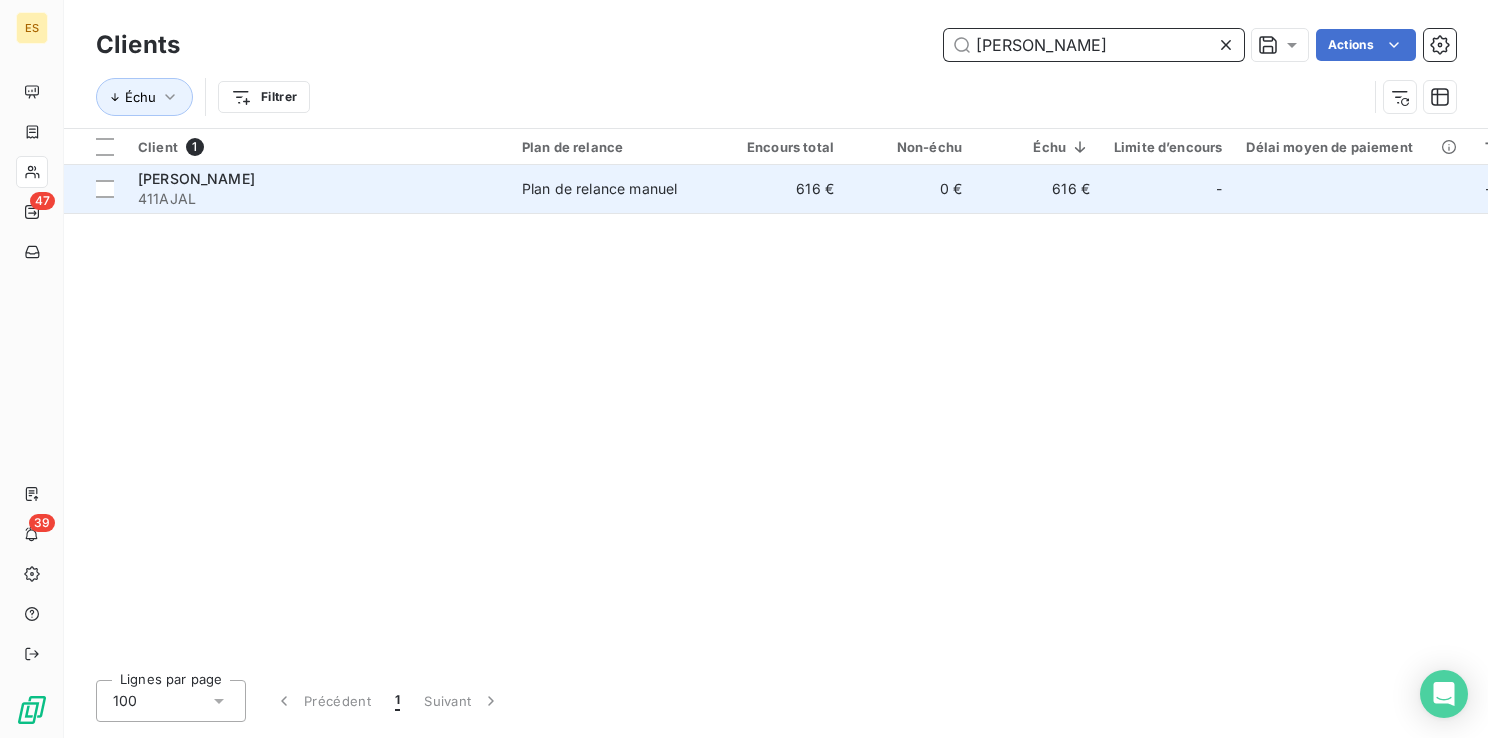 type on "[PERSON_NAME]" 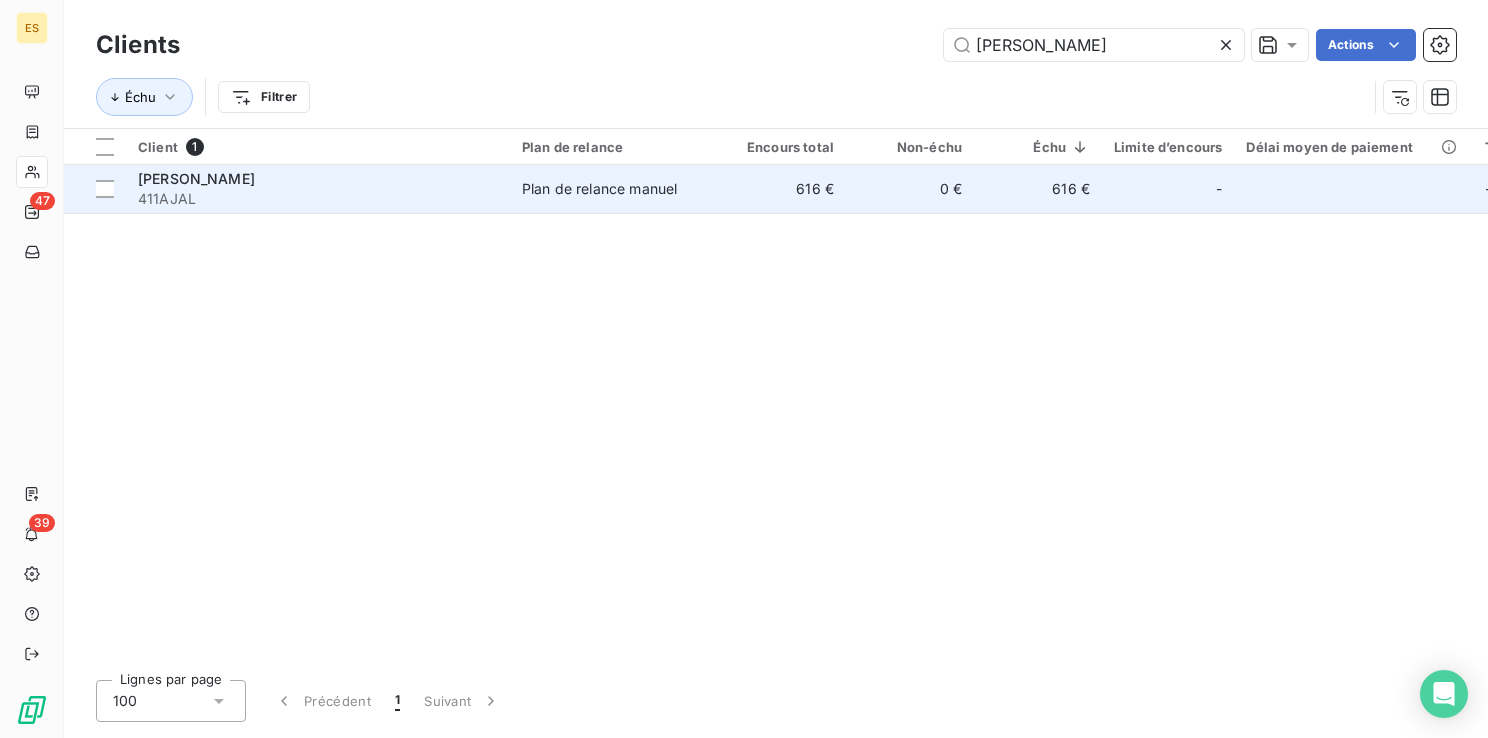 click on "Plan de relance manuel" at bounding box center (599, 189) 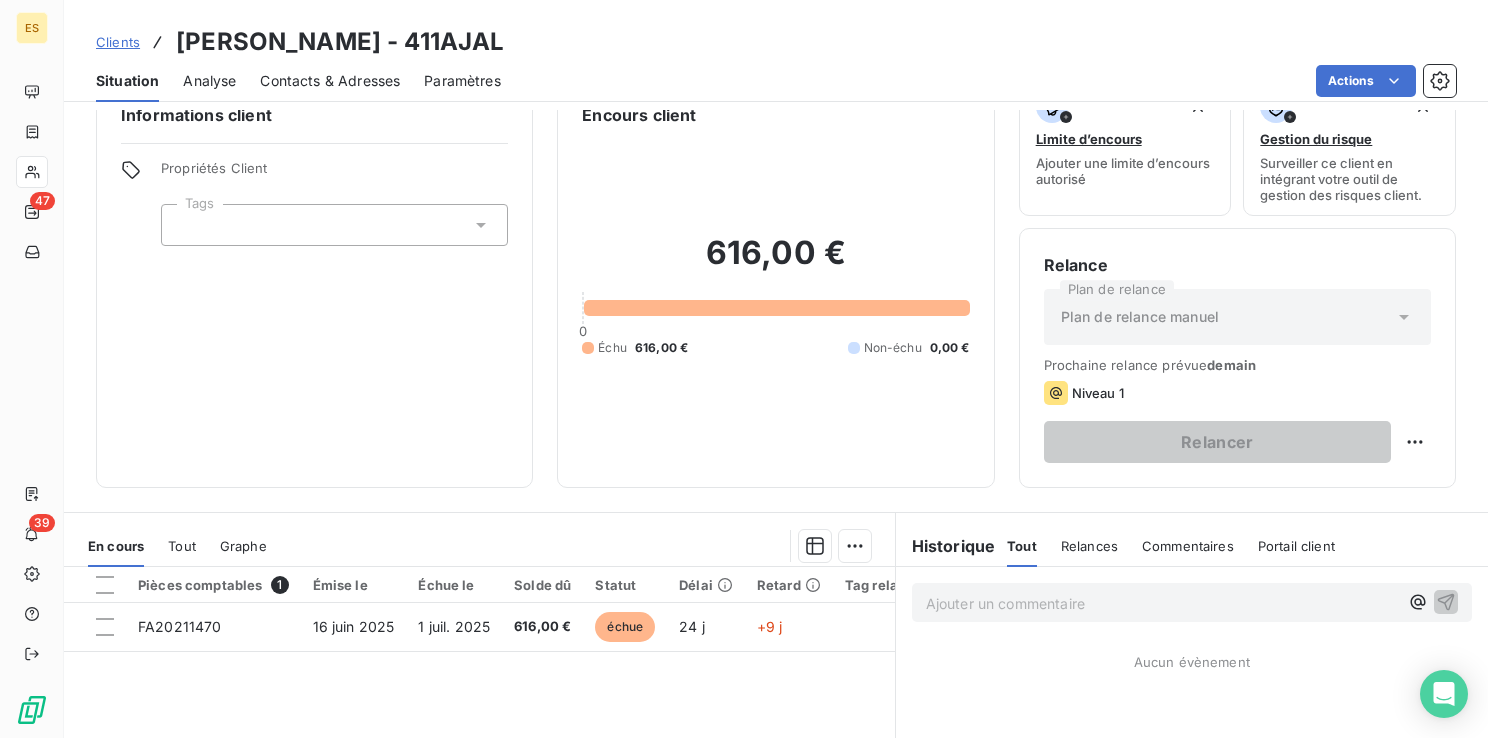 scroll, scrollTop: 0, scrollLeft: 0, axis: both 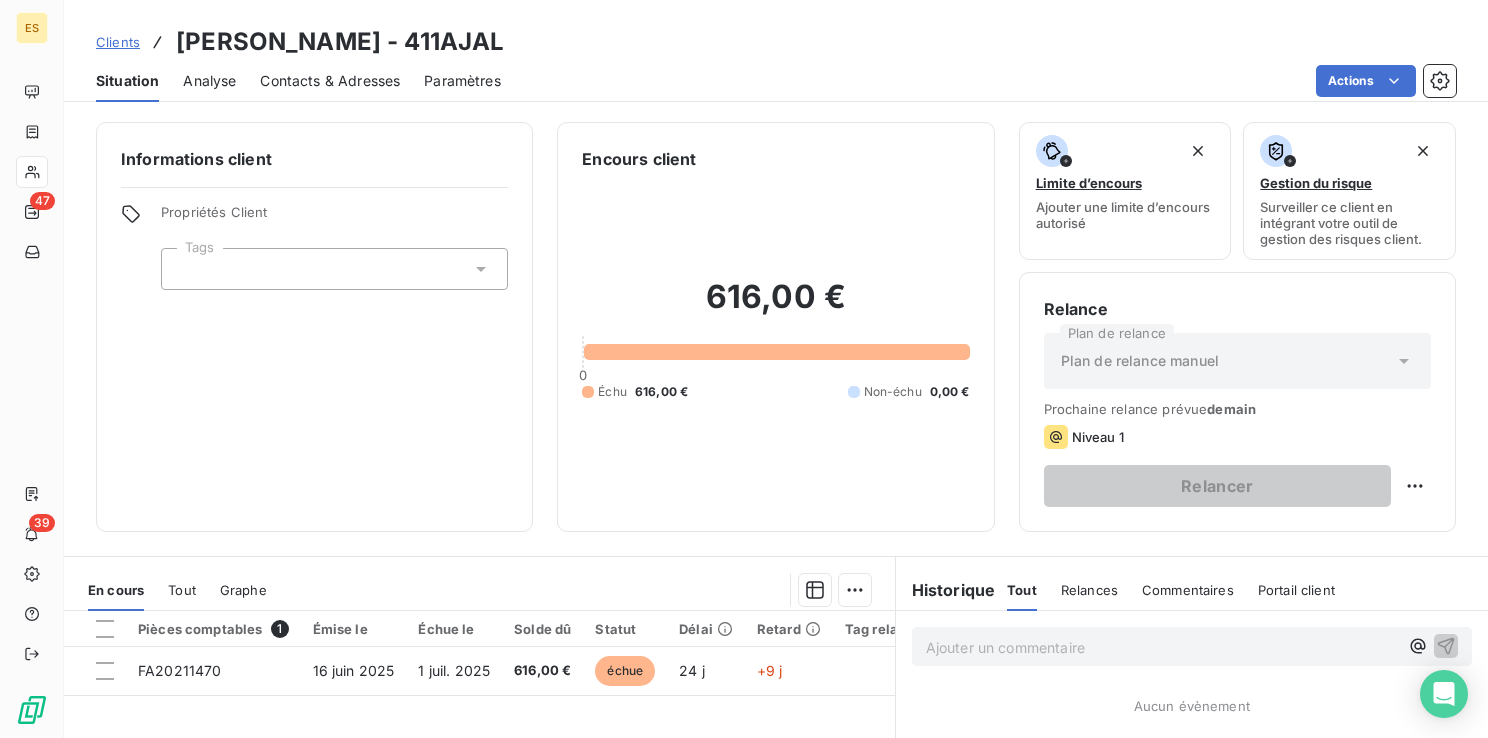 click on "Ajouter un commentaire ﻿" at bounding box center (1162, 647) 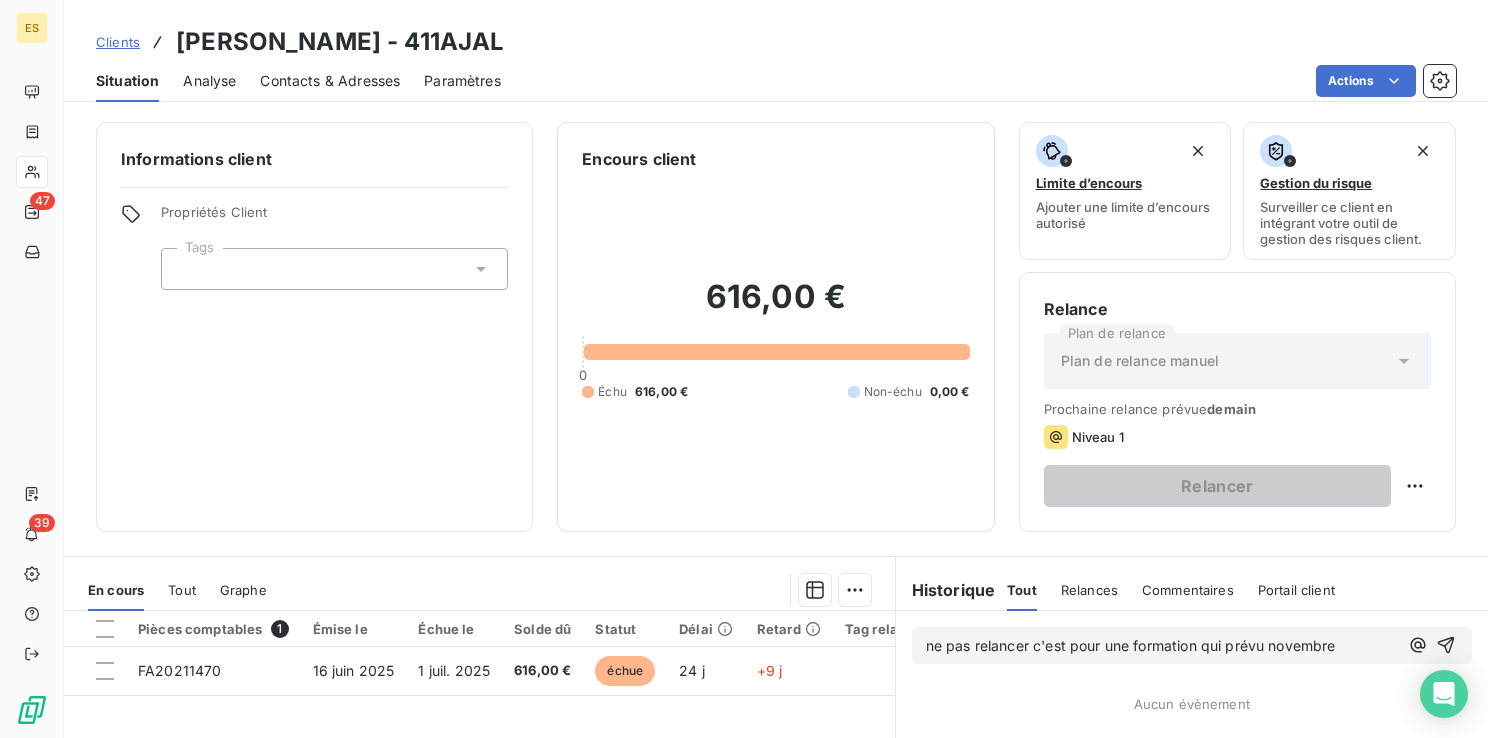 click on "ne pas relancer c'est pour une formation qui prévu novembre" at bounding box center [1192, 645] 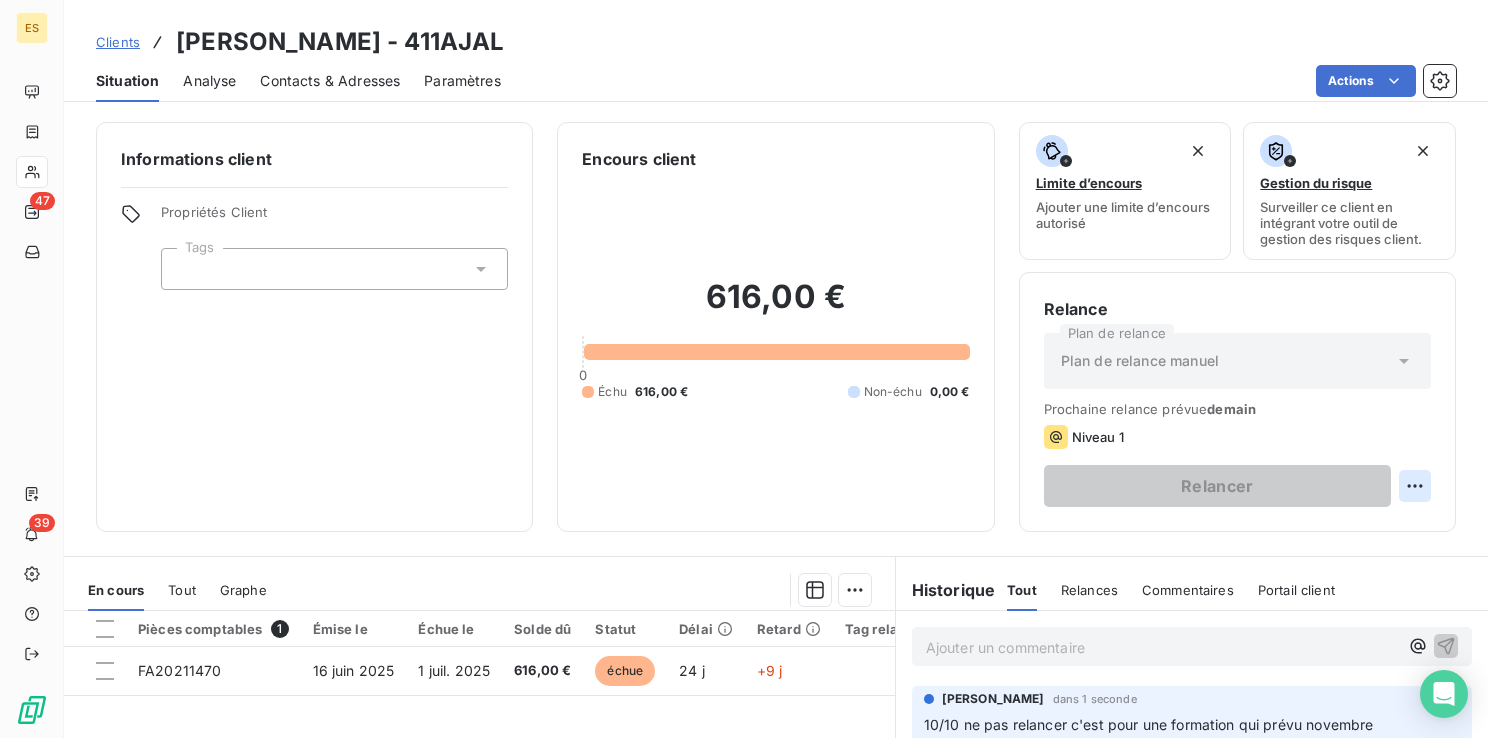 click on "ES 47 39 Clients [PERSON_NAME] - 411AJAL Situation Analyse Contacts & Adresses Paramètres Actions Informations client Propriétés Client Tags Encours client   616,00 € 0 Échu 616,00 € Non-échu 0,00 €     Limite d’encours Ajouter une limite d’encours autorisé Gestion du risque Surveiller ce client en intégrant votre outil de gestion des risques client. Relance Plan de relance Plan de relance [PERSON_NAME] Prochaine relance prévue  demain Niveau 1 Relancer En cours Tout Graphe Pièces comptables 1 Émise le Échue le Solde dû Statut Délai   Retard   Tag relance   FA20211470 16 juin 2025 1 juil. 2025 616,00 € échue 24 j +9 j Lignes par page 25 Précédent 1 Suivant Historique Tout Relances Commentaires Portail client Tout Relances Commentaires Portail client Ajouter un commentaire ﻿ [PERSON_NAME] dans 1 seconde 10/10 ne pas relancer c'est pour une formation qui prévu novembre" at bounding box center [744, 369] 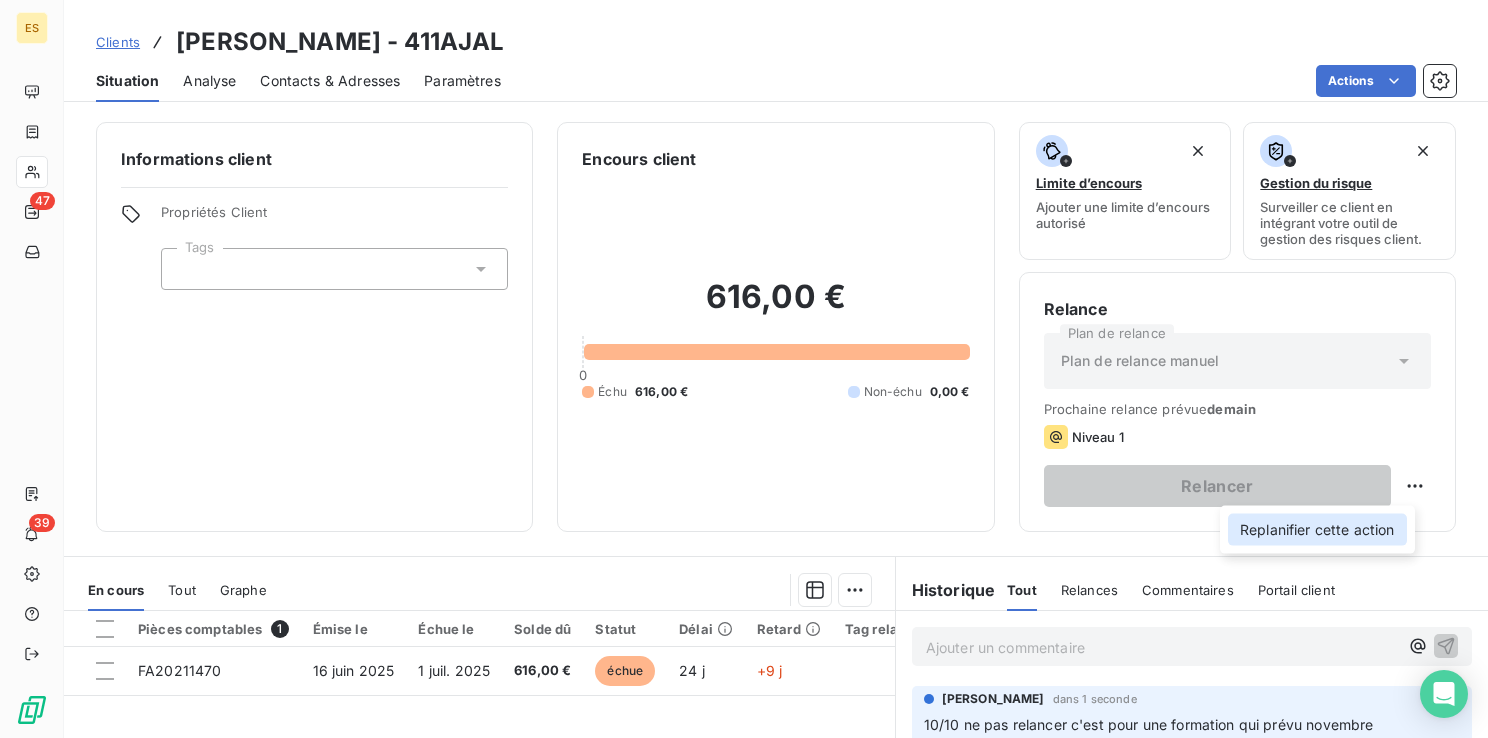 click on "Replanifier cette action" at bounding box center (1317, 530) 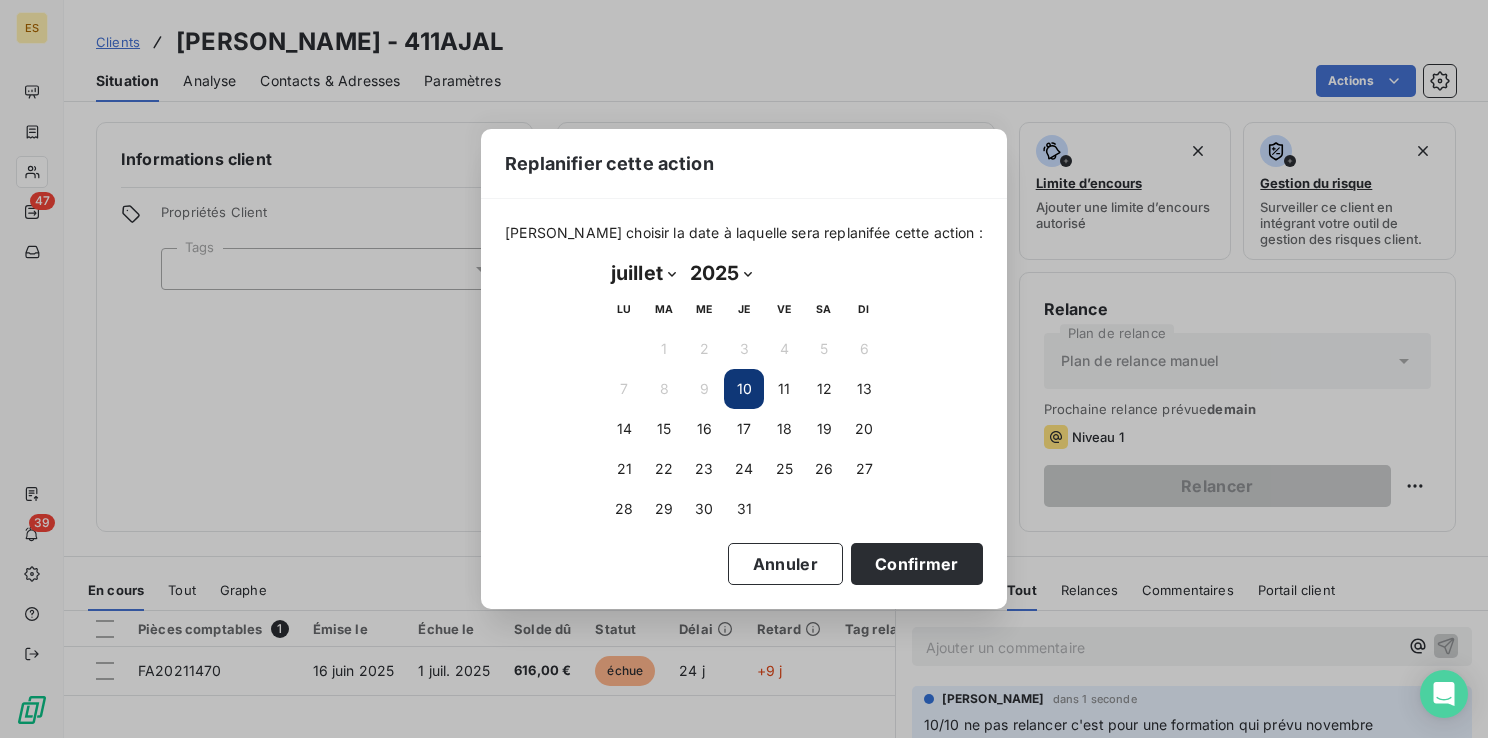 click on "janvier février mars avril mai juin juillet août septembre octobre novembre décembre" at bounding box center (643, 273) 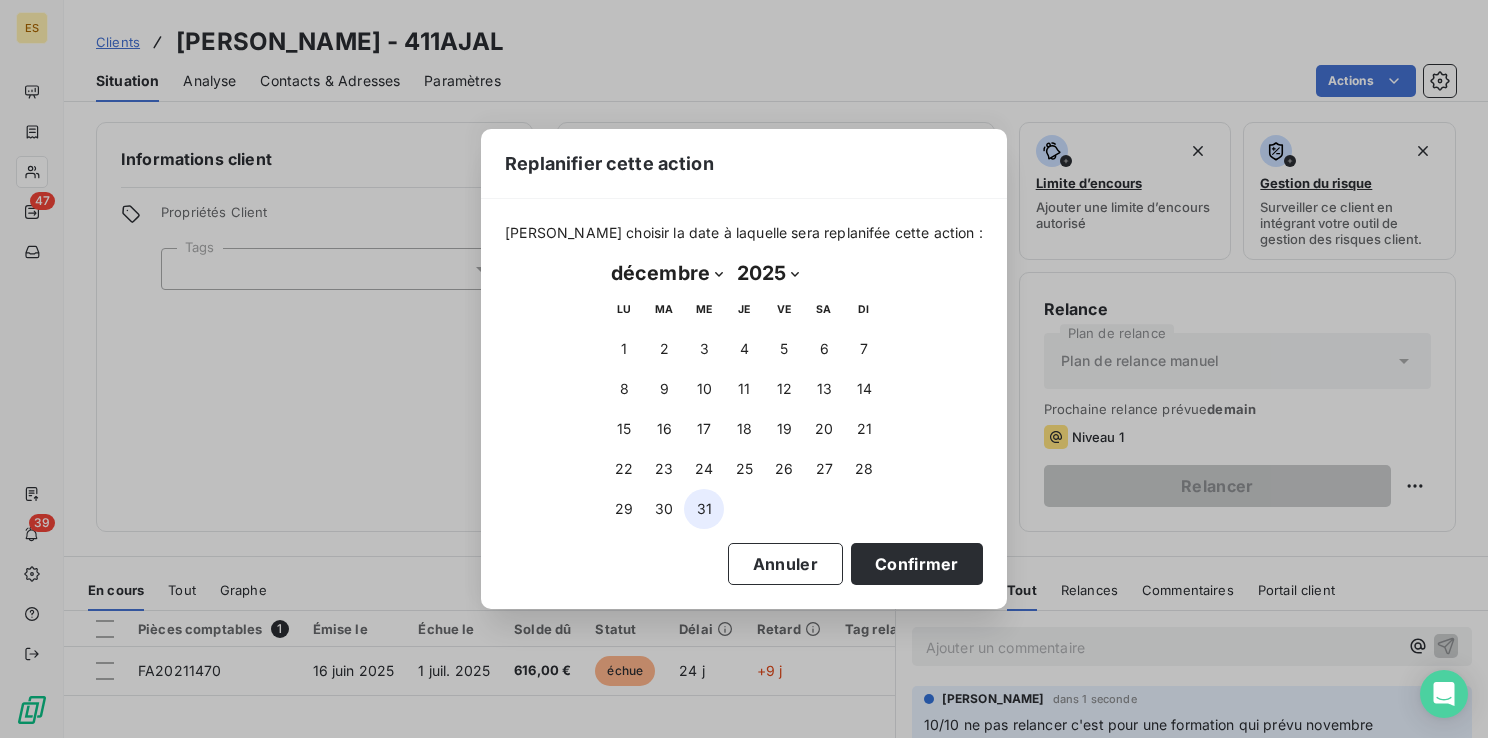 click on "31" at bounding box center [704, 509] 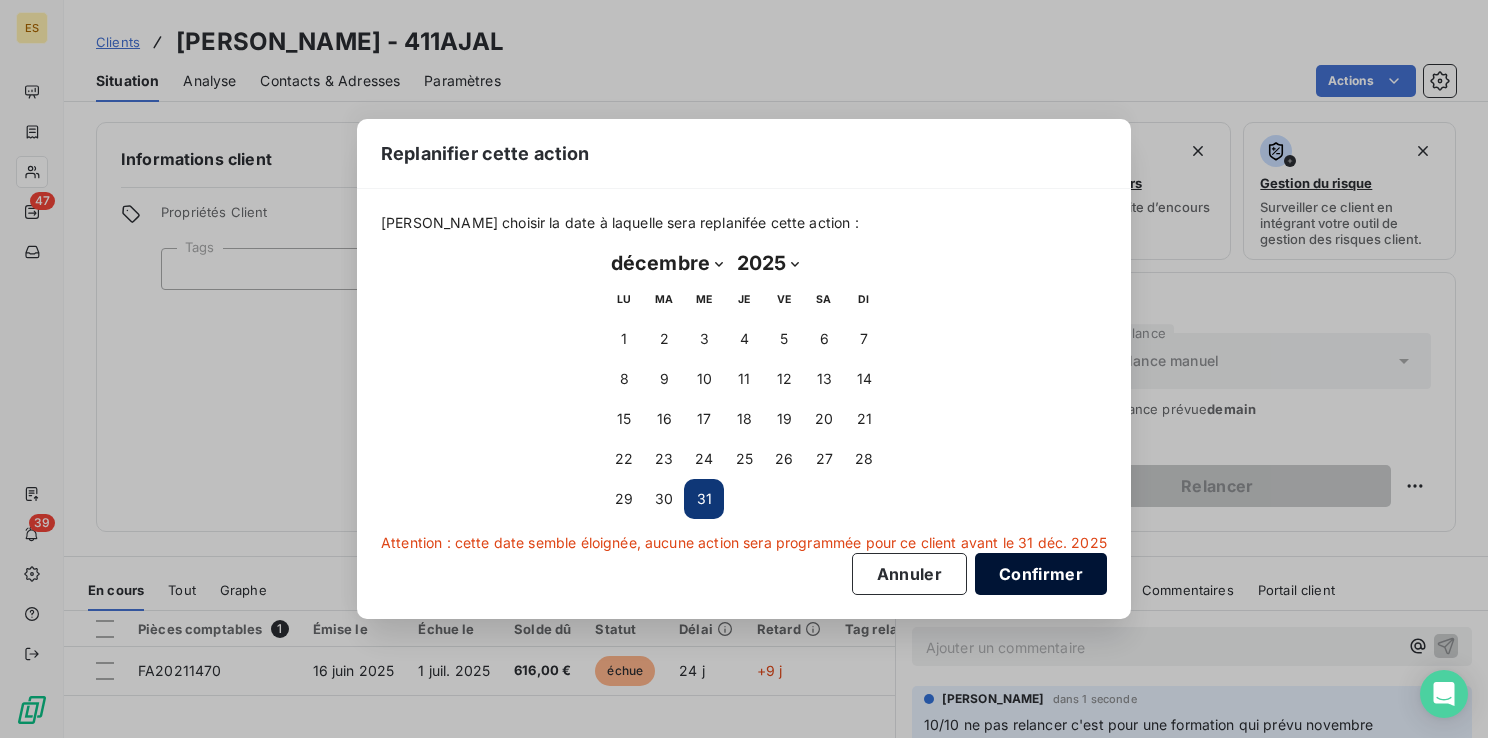 click on "Confirmer" at bounding box center (1041, 574) 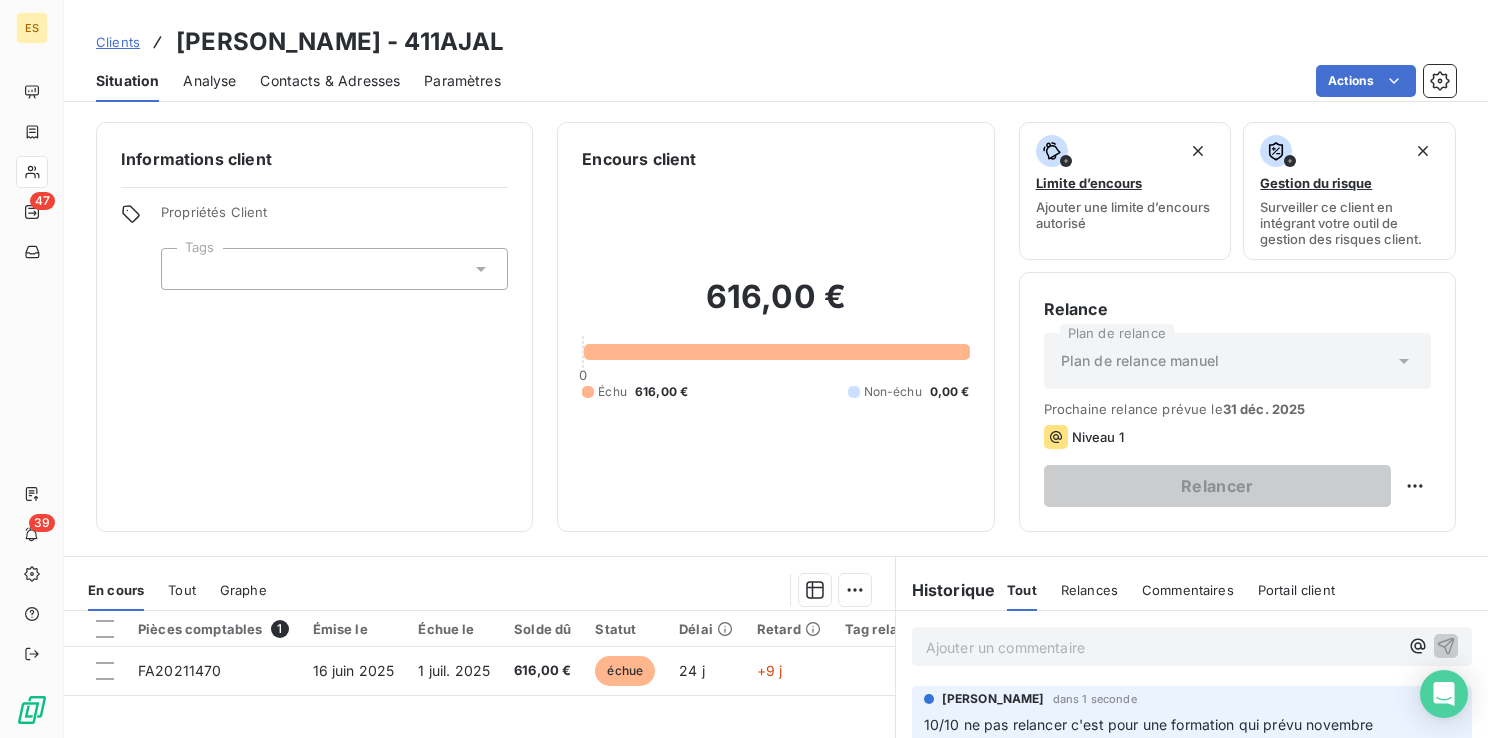 click on "Clients" at bounding box center (118, 42) 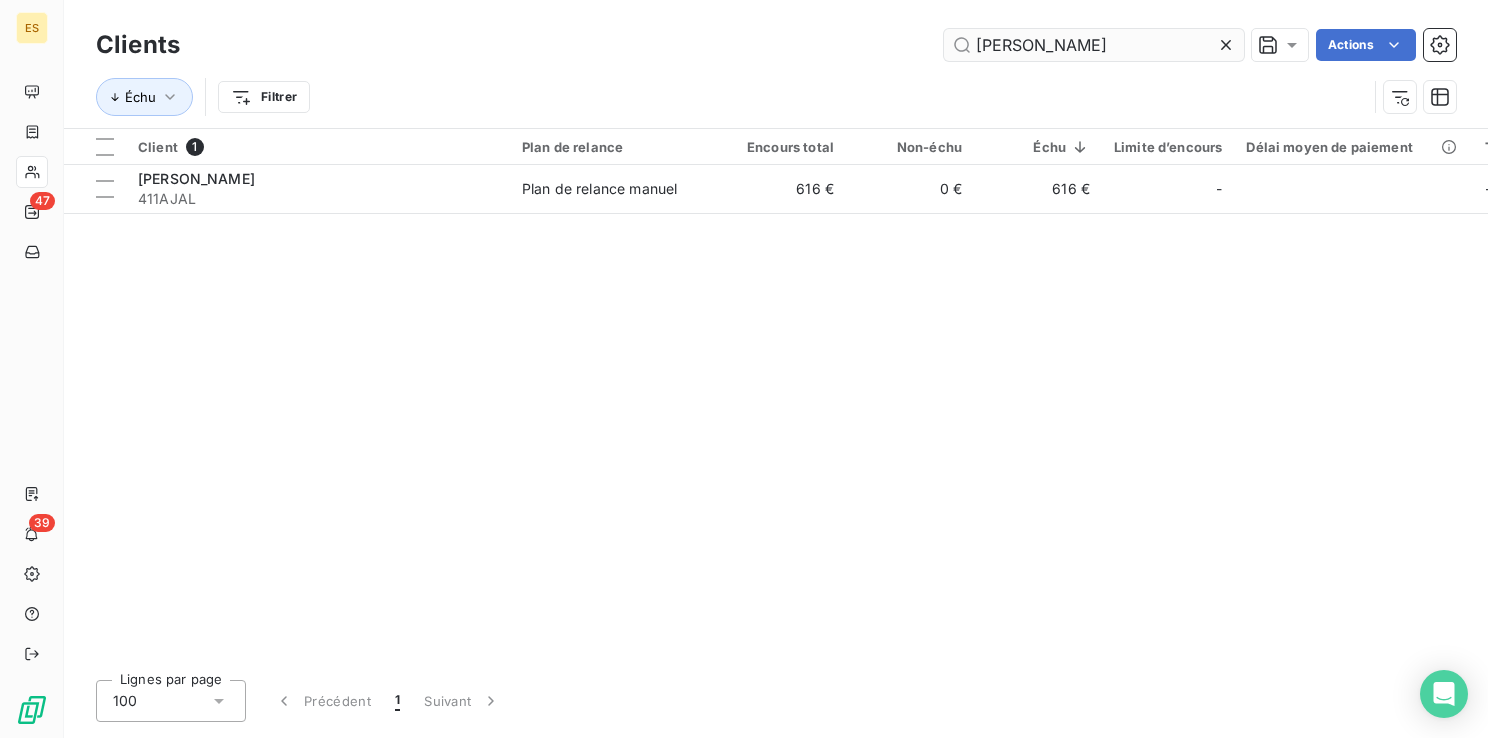 drag, startPoint x: 1228, startPoint y: 45, endPoint x: 1189, endPoint y: 50, distance: 39.319206 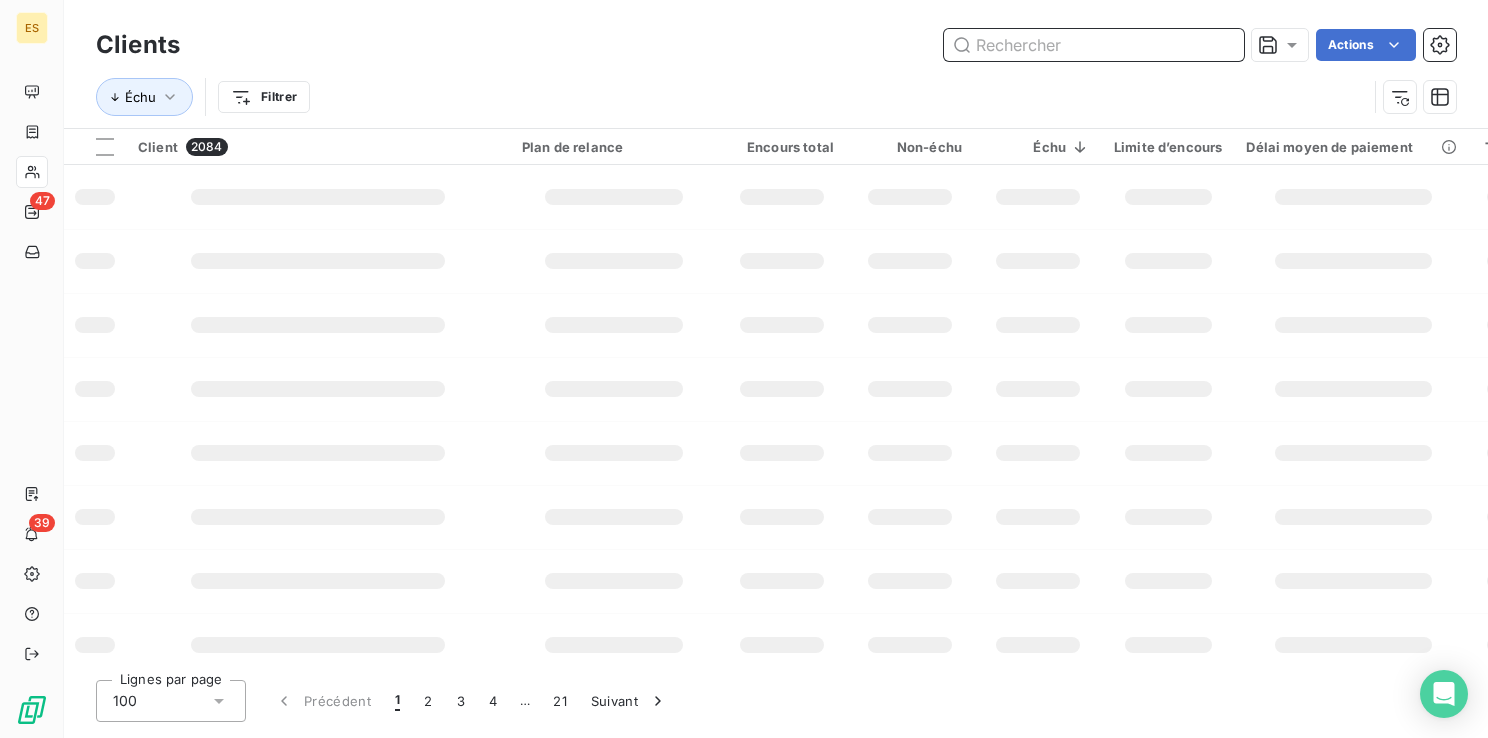 click at bounding box center (1094, 45) 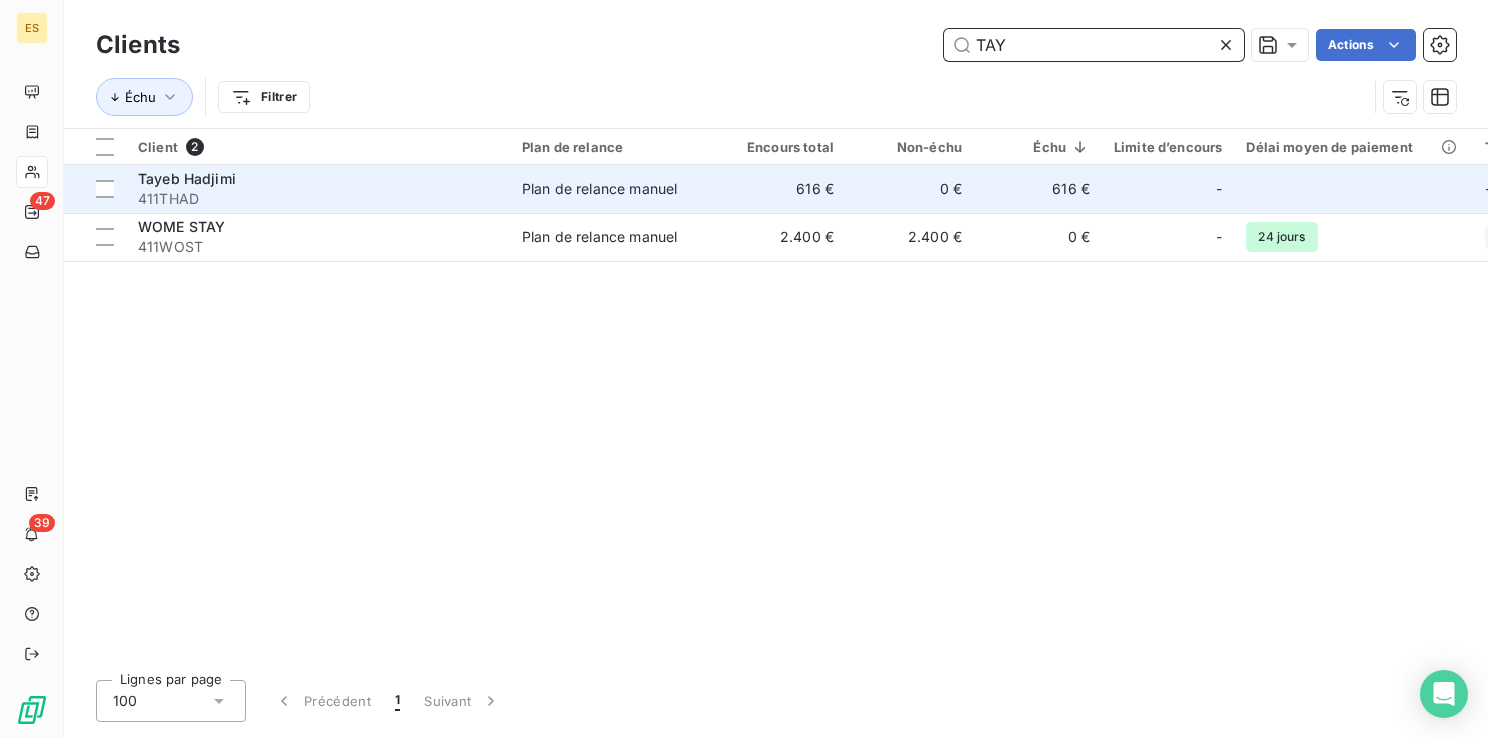 type on "TAY" 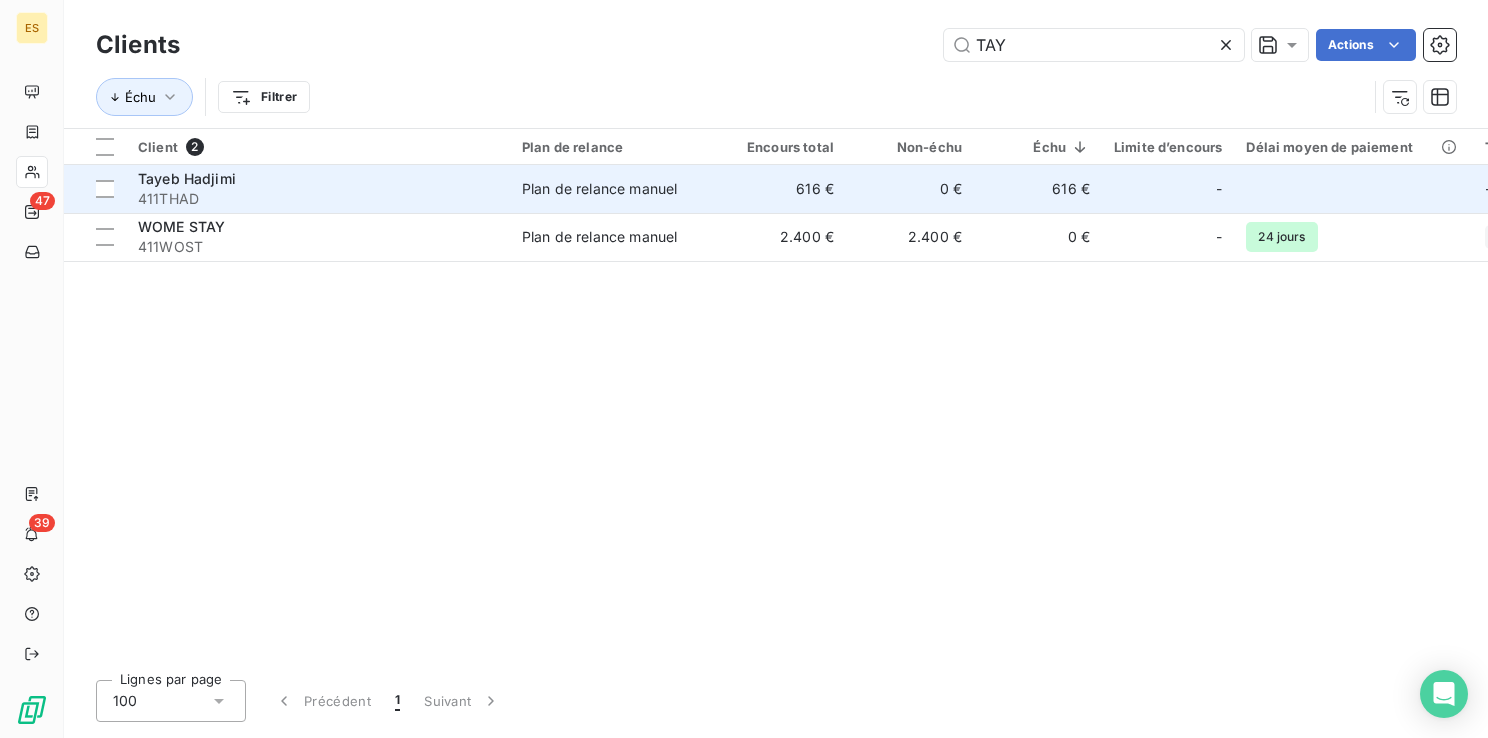 click on "411THAD" at bounding box center (318, 199) 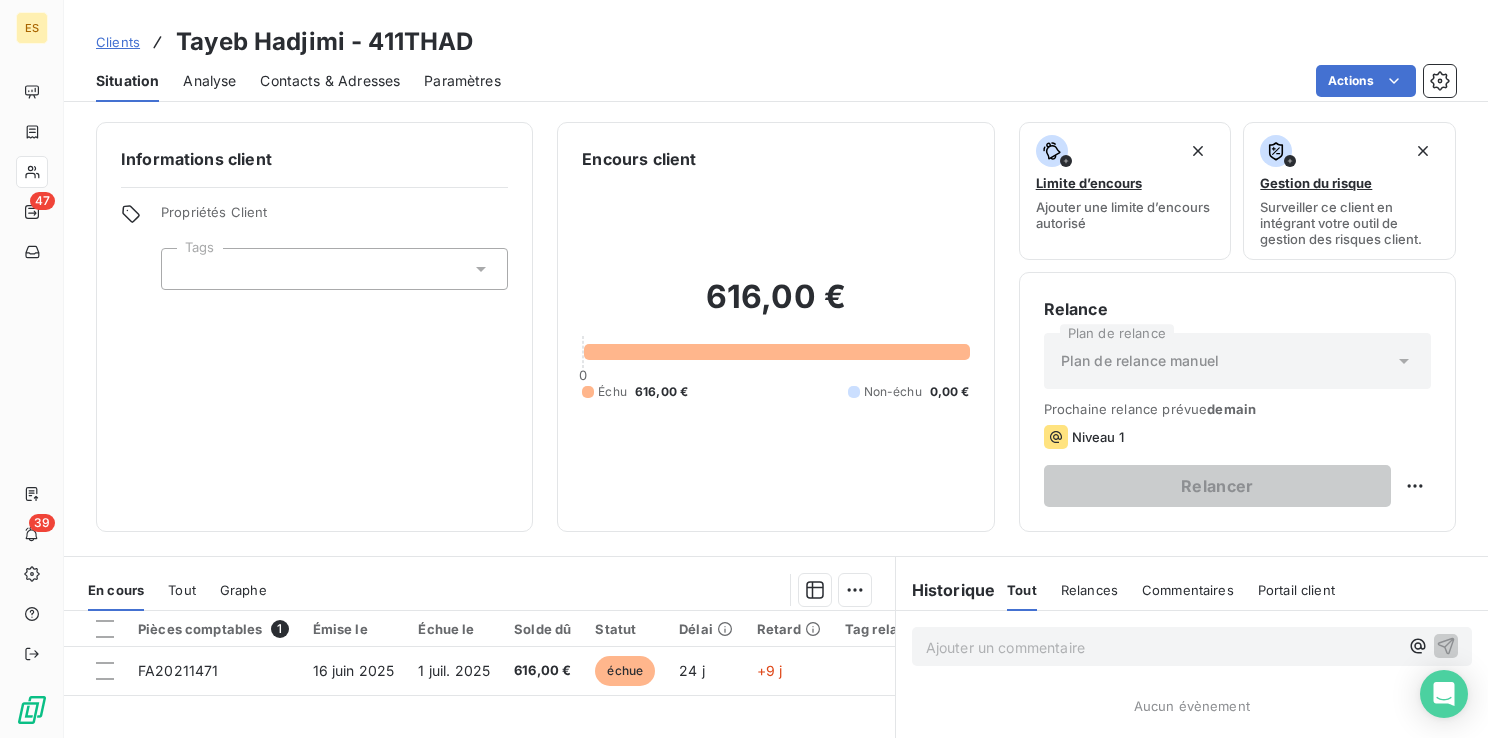 click on "Ajouter un commentaire ﻿" at bounding box center [1162, 647] 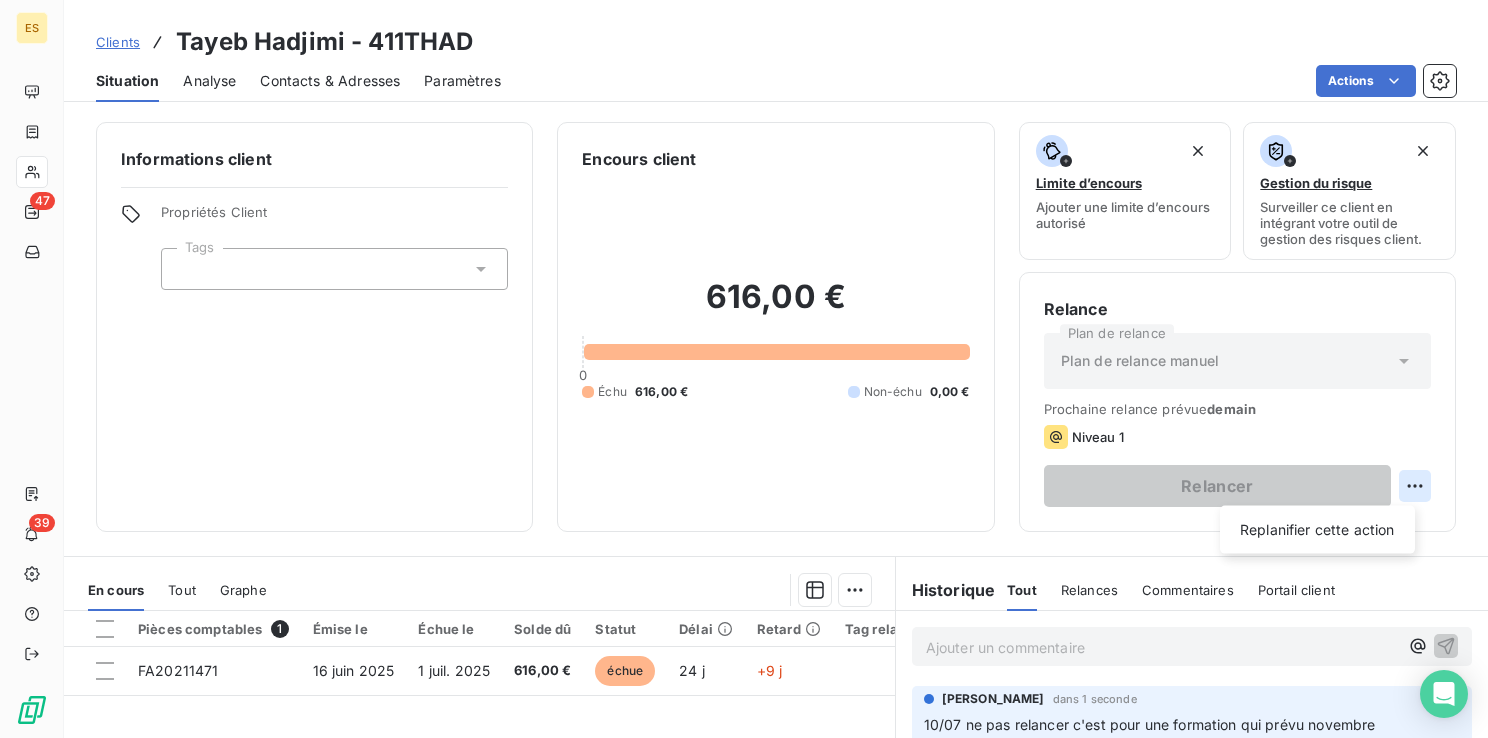 click on "ES 47 39 Clients Tayeb Hadjimi - 411THAD Situation Analyse Contacts & Adresses Paramètres Actions Informations client Propriétés Client Tags Encours client   616,00 € 0 Échu 616,00 € Non-échu 0,00 €     Limite d’encours Ajouter une limite d’encours autorisé Gestion du risque Surveiller ce client en intégrant votre outil de gestion des risques client. Relance Plan de relance Plan de relance [PERSON_NAME] Prochaine relance prévue  demain Niveau 1 Relancer Replanifier cette action En cours Tout Graphe Pièces comptables 1 Émise le Échue le Solde dû Statut Délai   Retard   Tag relance   FA20211471 16 juin 2025 1 juil. 2025 616,00 € échue 24 j +9 j Lignes par page 25 Précédent 1 Suivant Historique Tout Relances Commentaires Portail client Tout Relances Commentaires Portail client Ajouter un commentaire ﻿ [PERSON_NAME] dans 1 seconde 10/07 ne pas relancer c'est pour une formation qui prévu novembre" at bounding box center [744, 369] 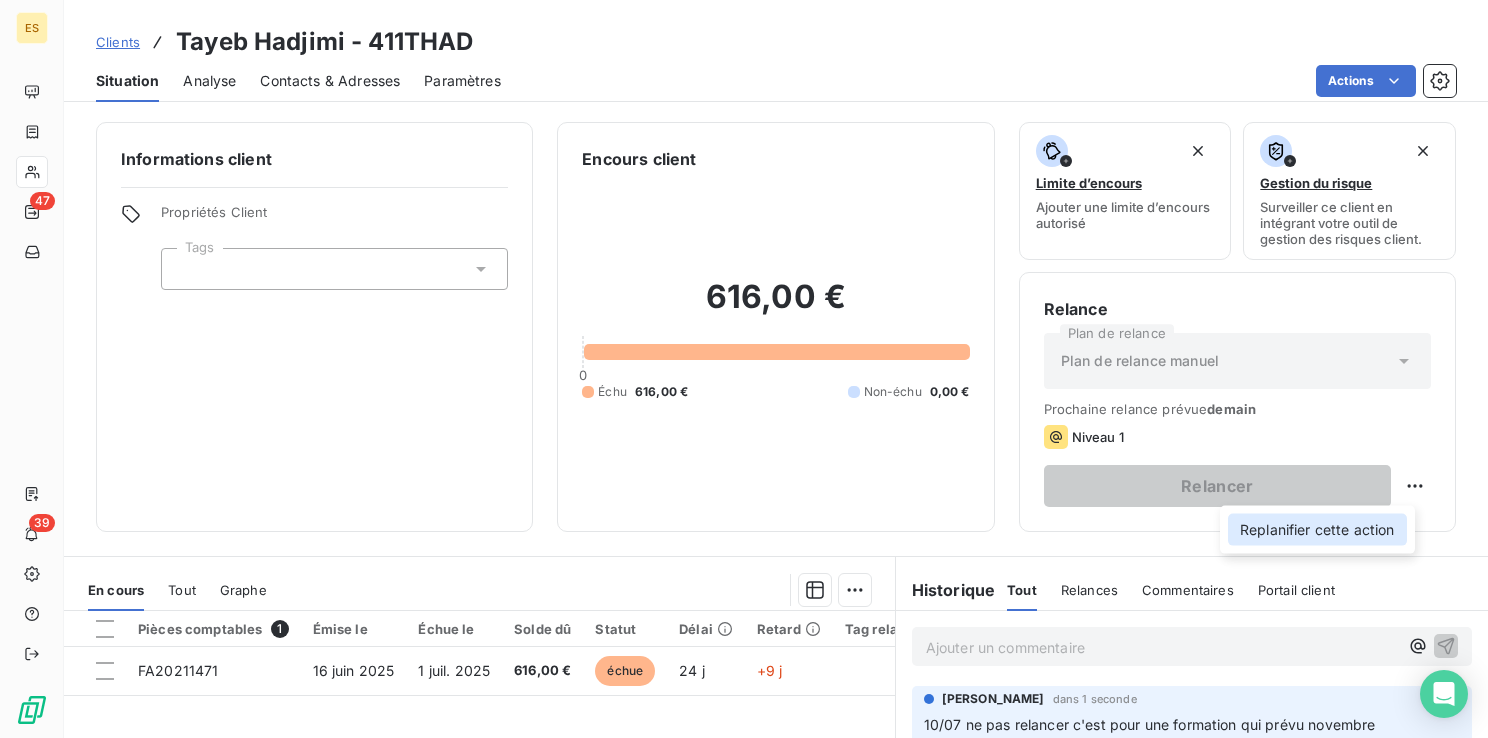 click on "Replanifier cette action" at bounding box center (1317, 530) 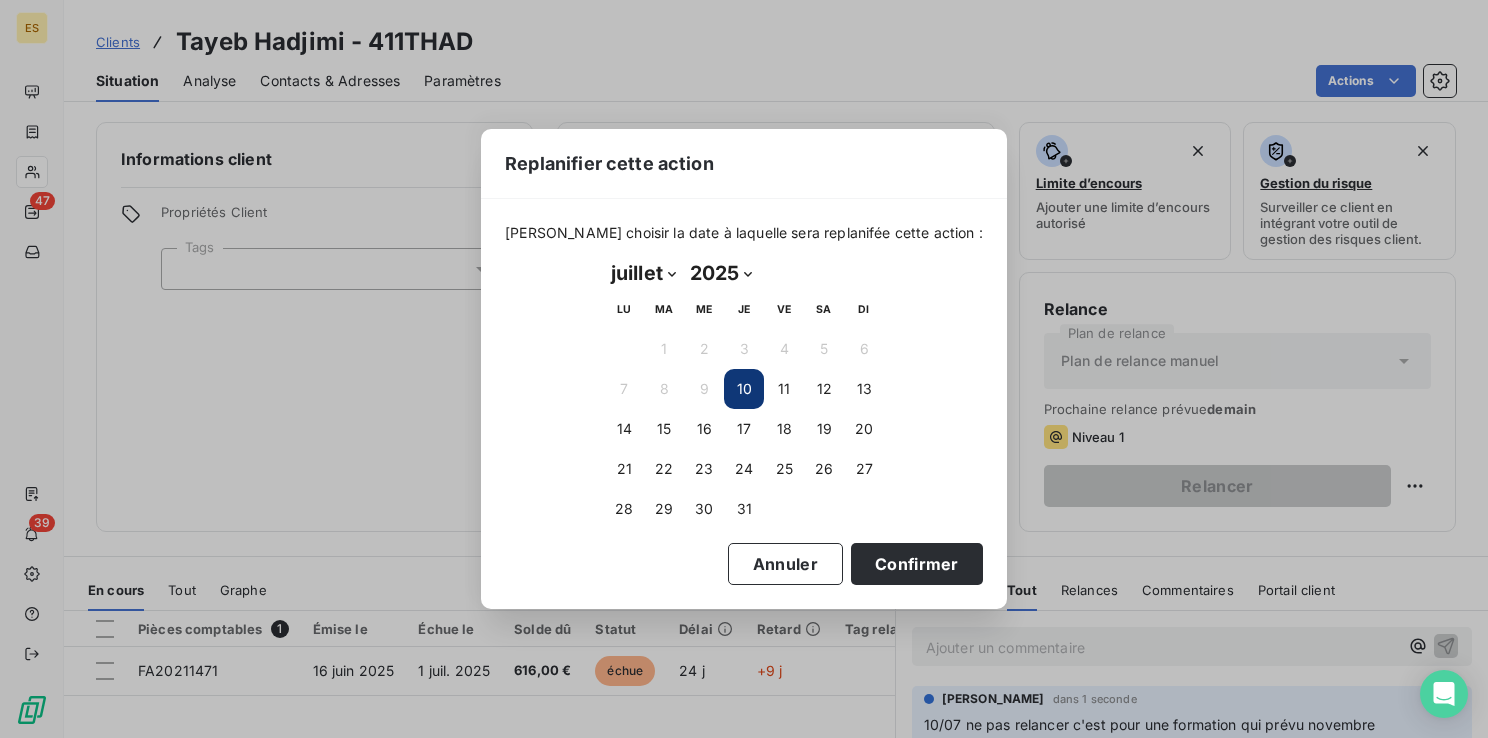 click on "janvier février mars avril mai juin juillet août septembre octobre novembre décembre" at bounding box center (643, 273) 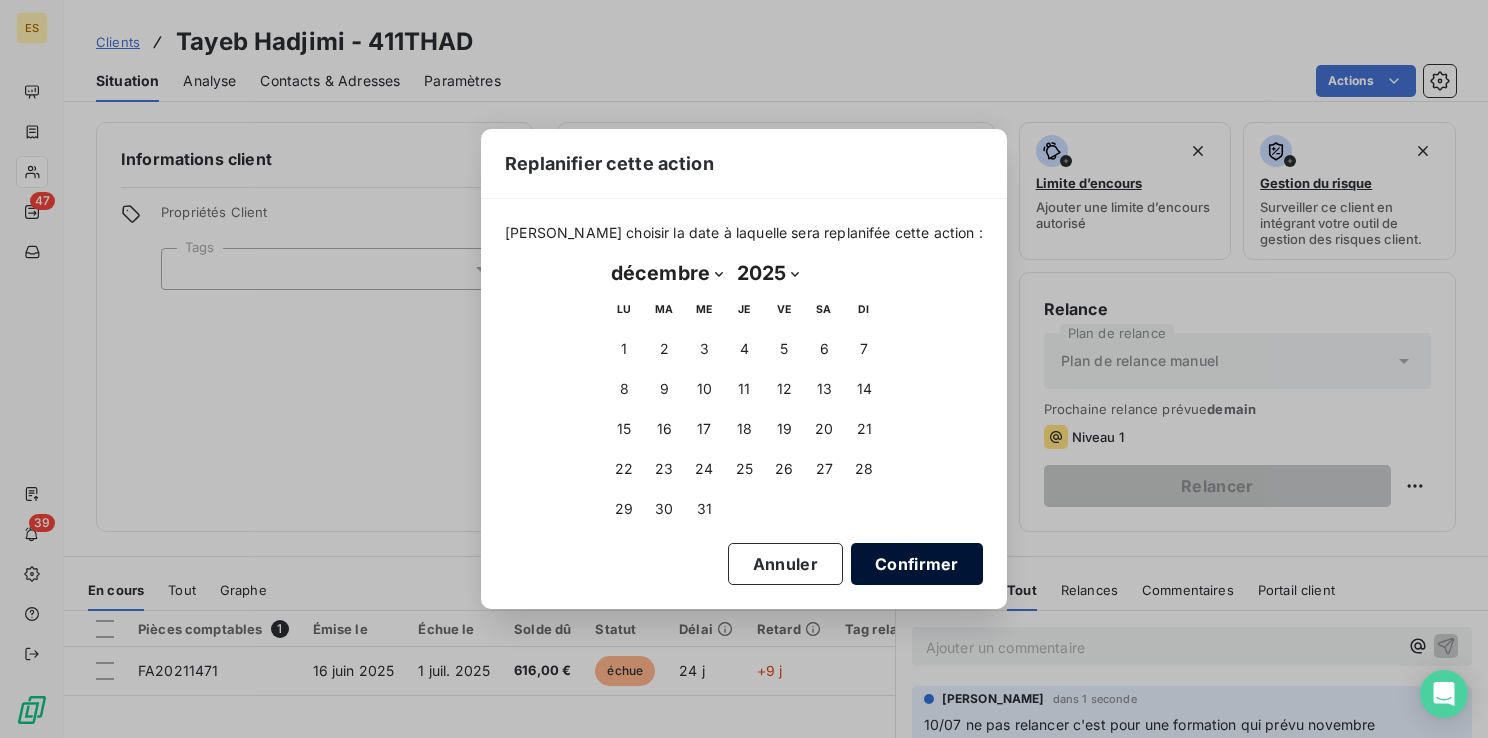 click on "Confirmer" at bounding box center (917, 564) 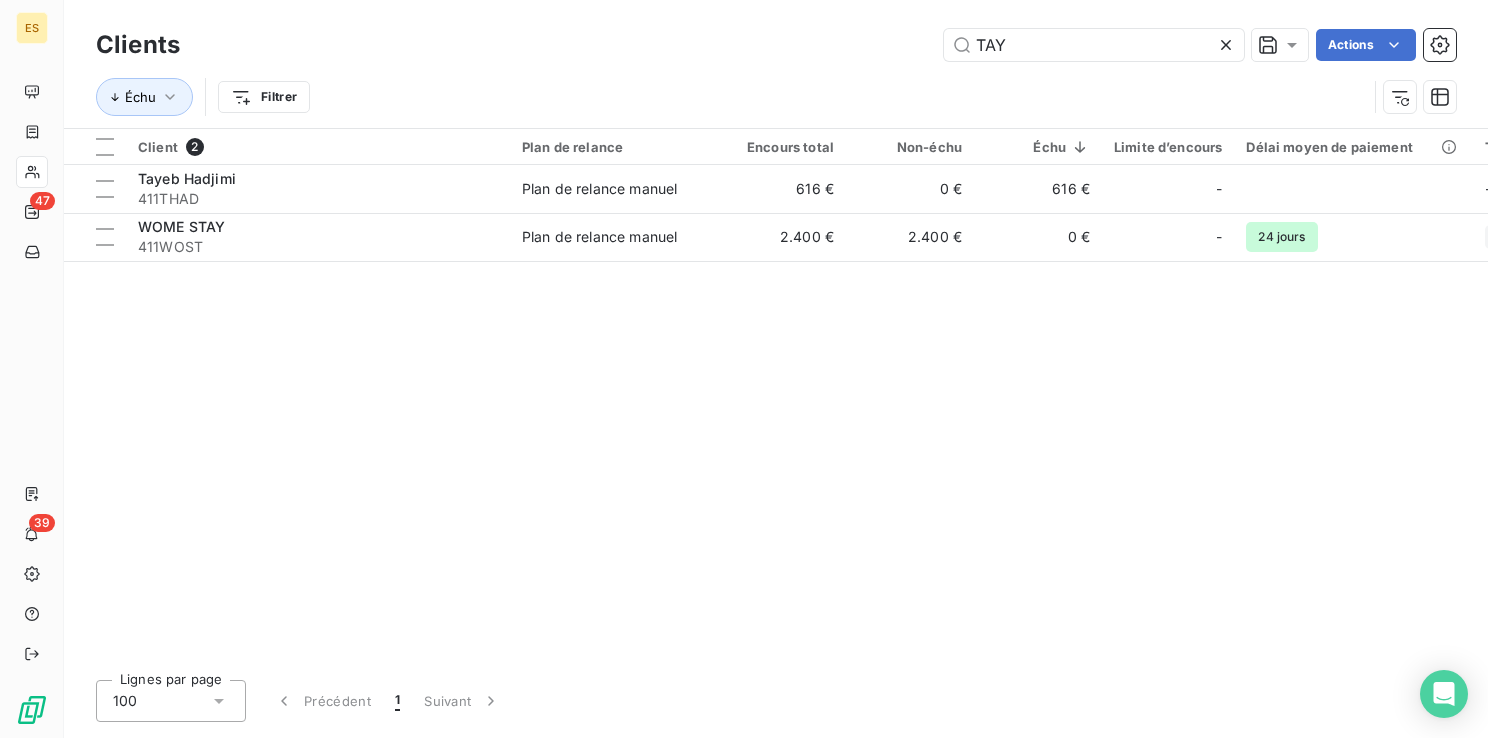 click 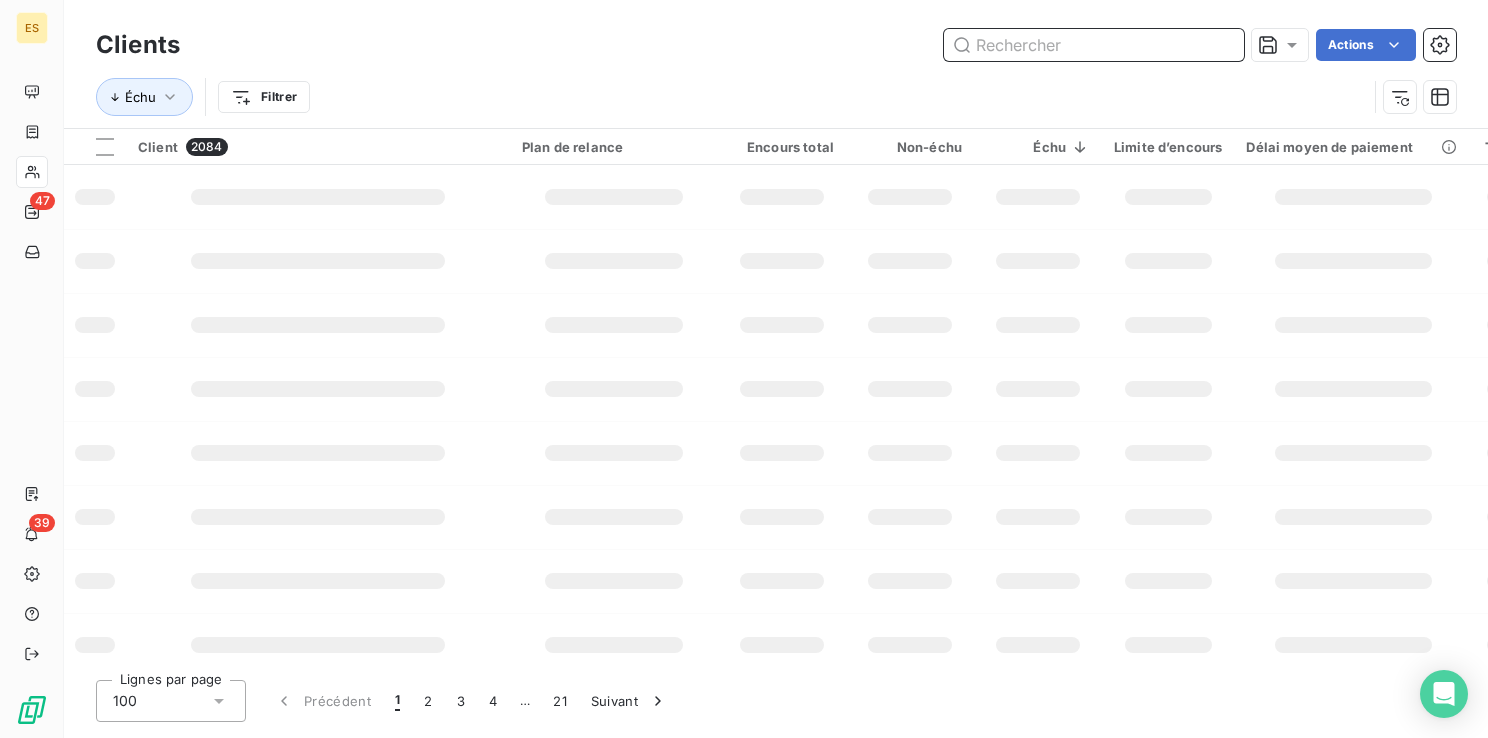 click at bounding box center (1094, 45) 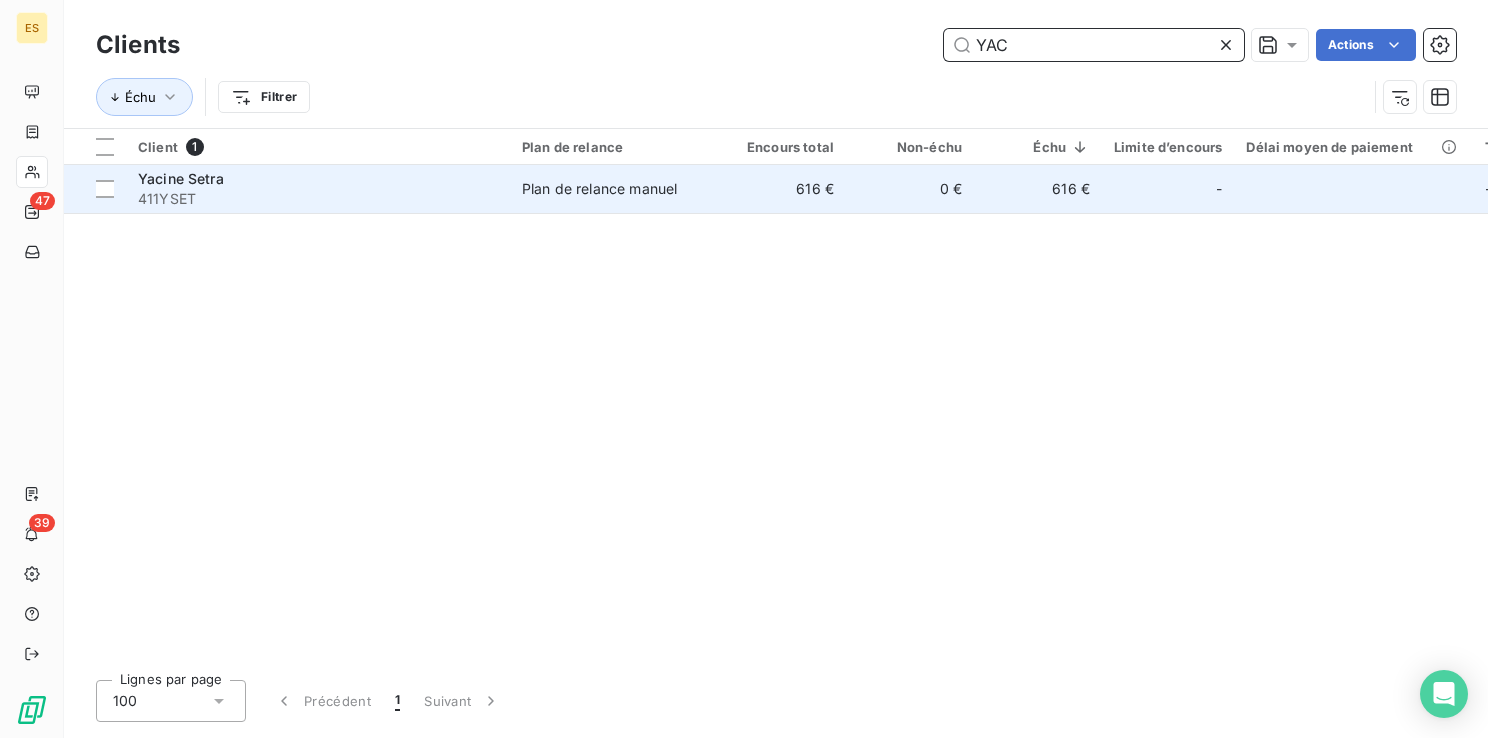 type on "YAC" 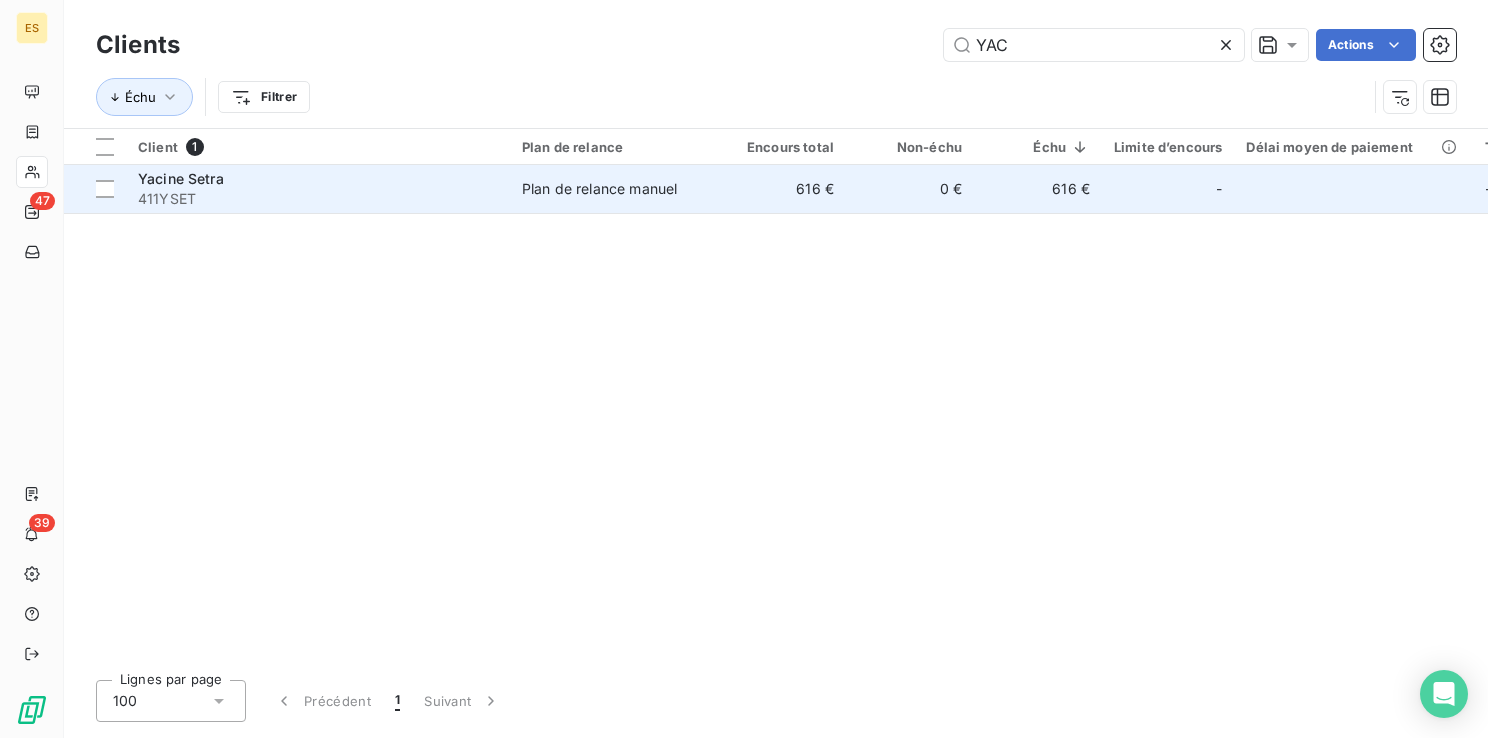 click on "411YSET" at bounding box center (318, 199) 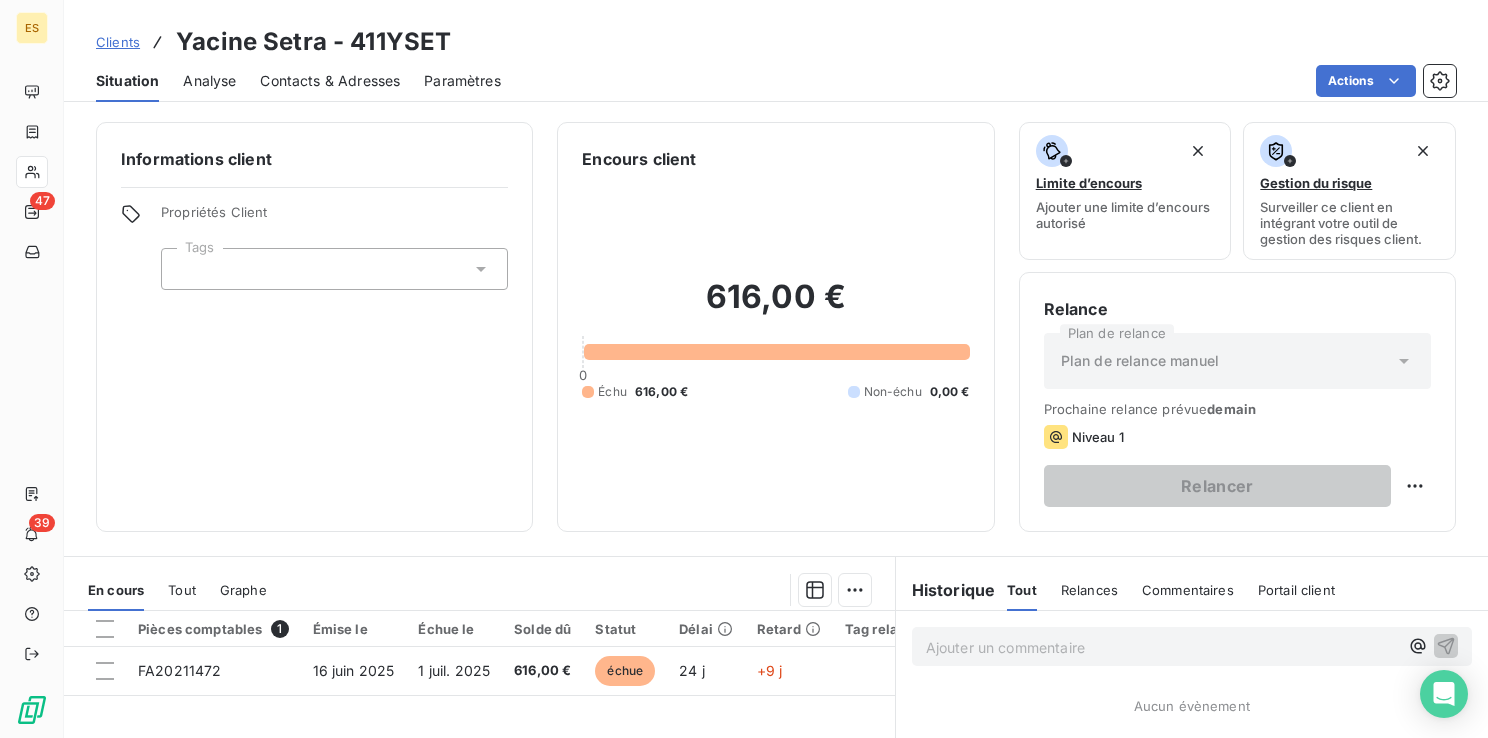 click on "Ajouter un commentaire ﻿" at bounding box center [1162, 647] 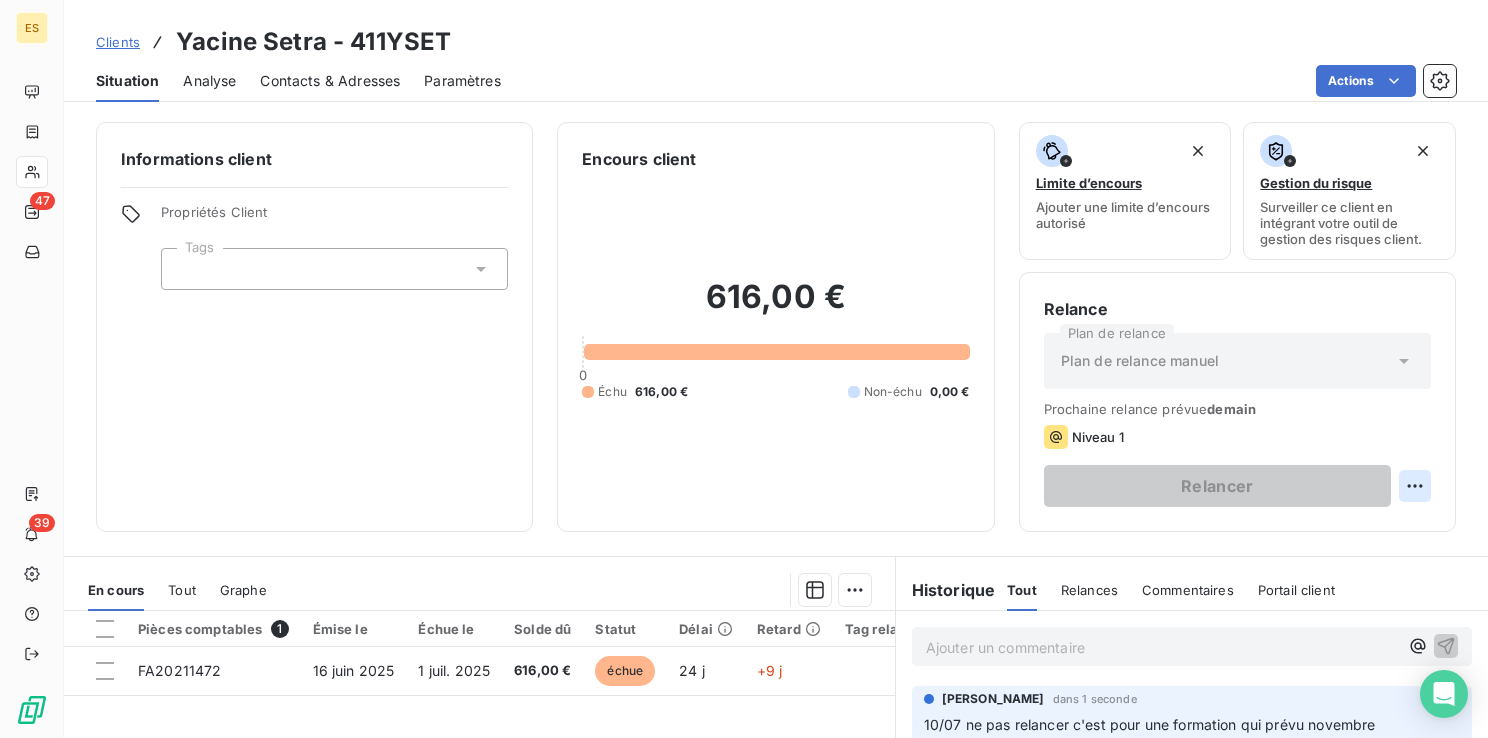 click on "ES 47 39 Clients Yacine Setra - 411YSET Situation Analyse Contacts & Adresses Paramètres Actions Informations client Propriétés Client Tags Encours client   616,00 € 0 Échu 616,00 € Non-échu 0,00 €     Limite d’encours Ajouter une limite d’encours autorisé Gestion du risque Surveiller ce client en intégrant votre outil de gestion des risques client. Relance Plan de relance Plan de relance [PERSON_NAME] Prochaine relance prévue  demain Niveau 1 Relancer En cours Tout Graphe Pièces comptables 1 Émise le Échue le Solde dû Statut Délai   Retard   Tag relance   FA20211472 16 juin 2025 1 juil. 2025 616,00 € échue 24 j +9 j Lignes par page 25 Précédent 1 Suivant Historique Tout Relances Commentaires Portail client Tout Relances Commentaires Portail client Ajouter un commentaire ﻿ [PERSON_NAME] dans 1 seconde 10/07 ne pas relancer c'est pour une formation qui prévu novembre" at bounding box center (744, 369) 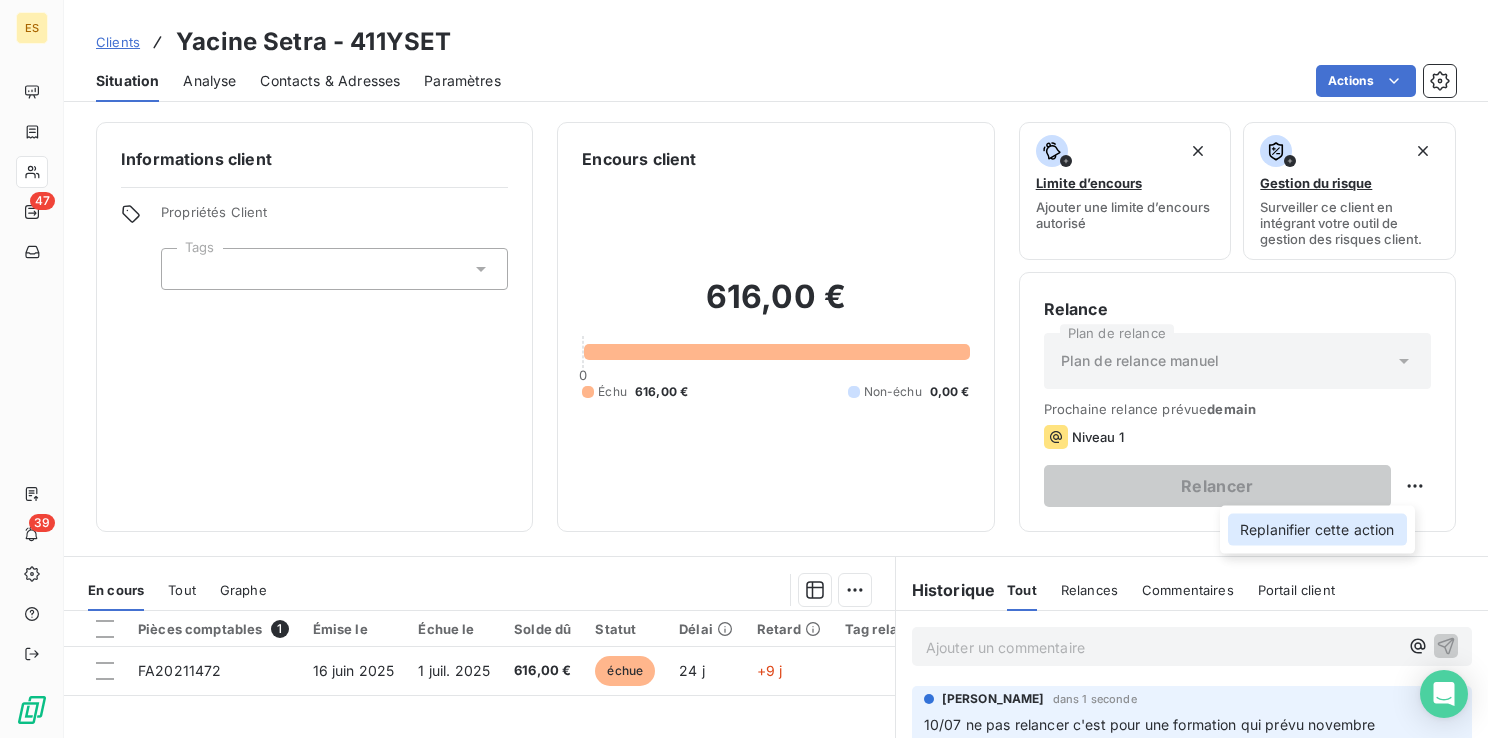 click on "Replanifier cette action" at bounding box center [1317, 530] 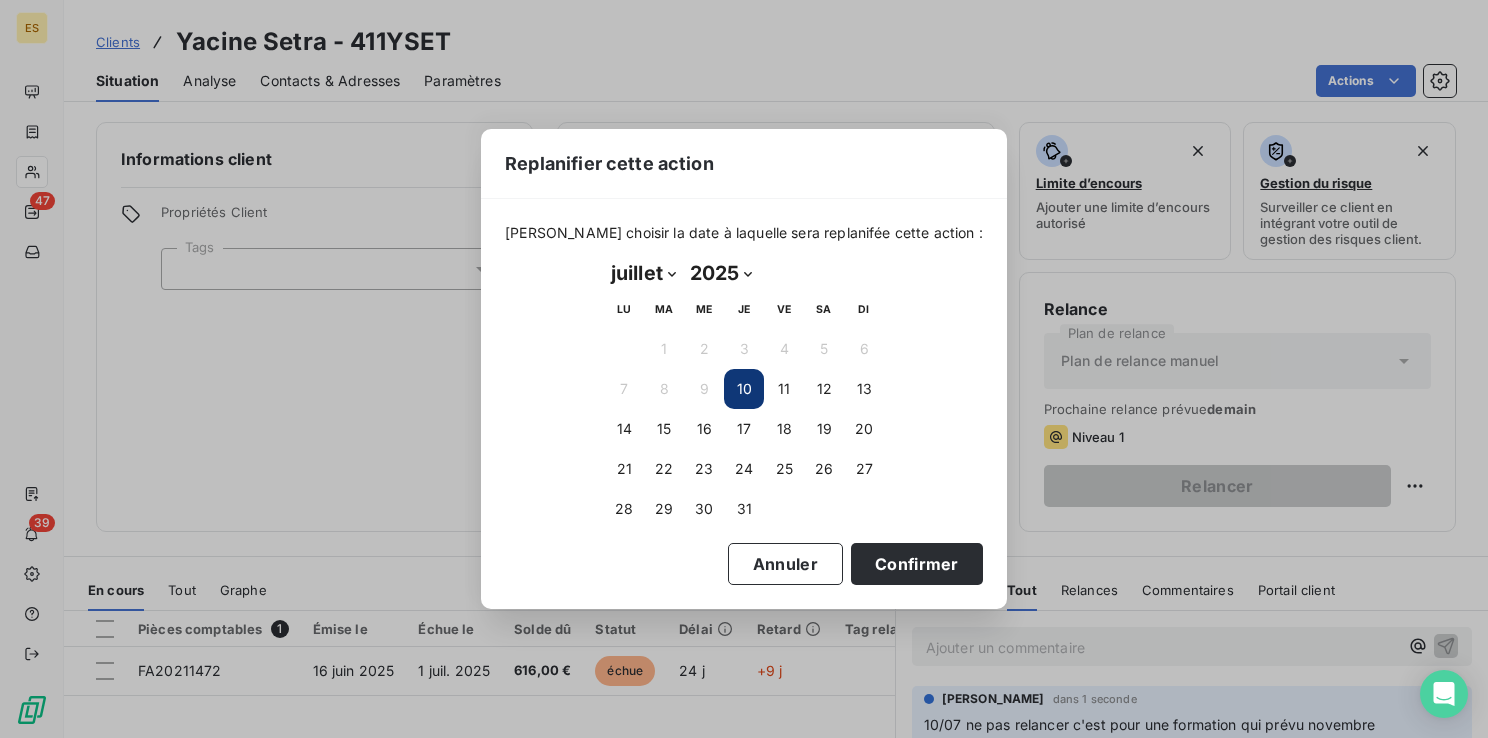 click on "janvier février mars avril mai juin juillet août septembre octobre novembre décembre" at bounding box center [643, 273] 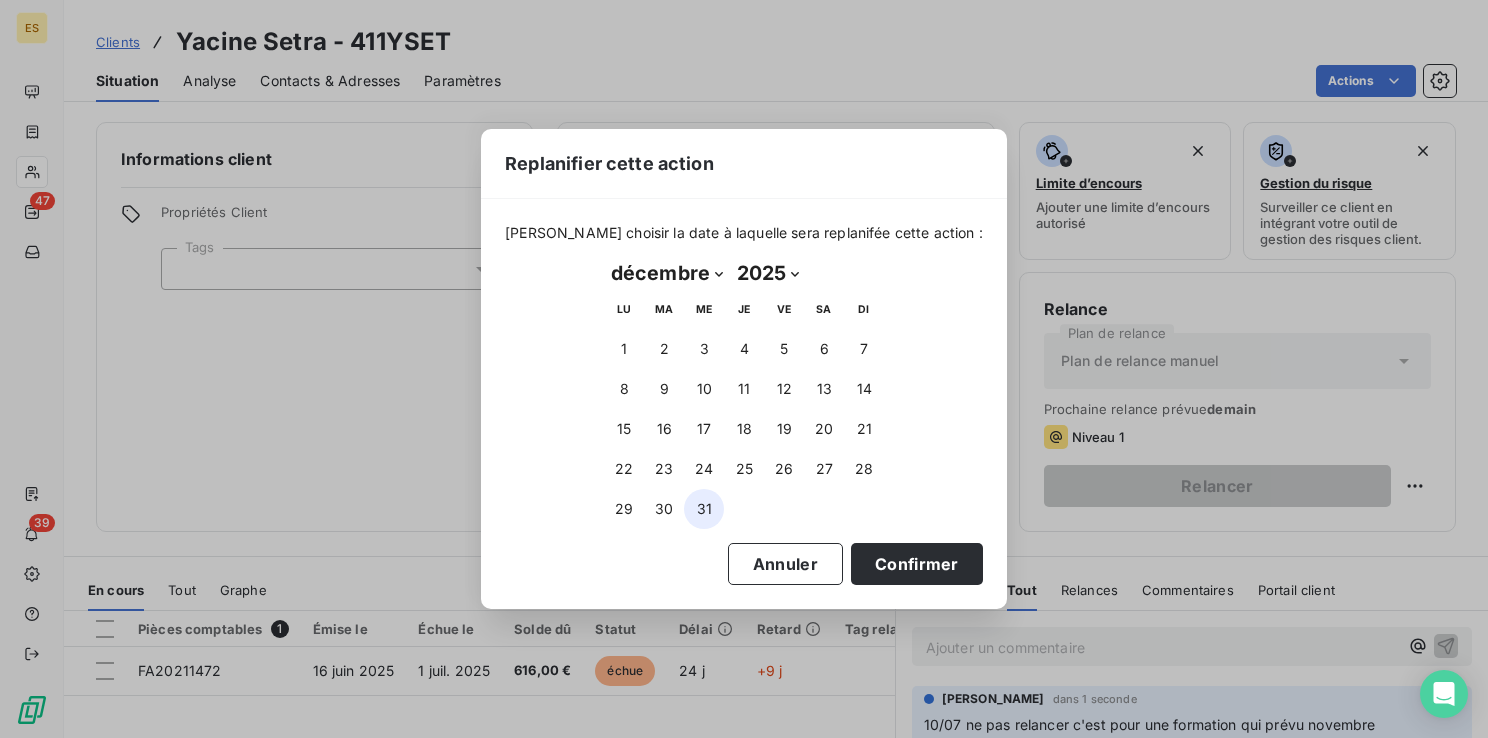 click on "31" at bounding box center [704, 509] 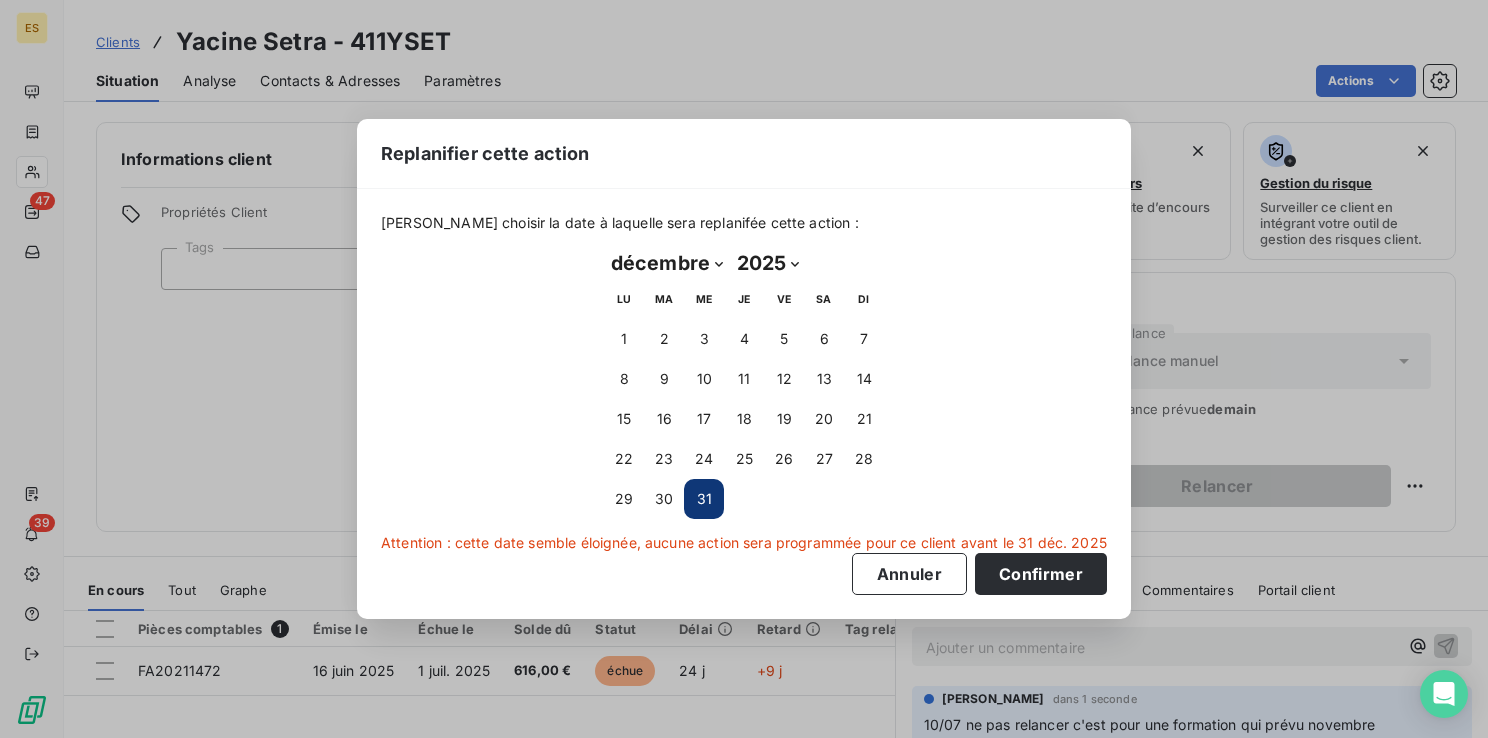 click on "[PERSON_NAME] choisir la date à laquelle sera replanifée cette action : décembre 2025 Month:  janvier février mars [PERSON_NAME] juin juillet août septembre octobre novembre décembre décembre Year:  2025 2026 2027 2028 2029 2030 2031 2032 2033 2034 2035 2025 LU MA ME JE VE SA DI 1 2 3 4 5 6 7 8 9 10 11 12 13 14 15 16 17 18 19 20 21 22 23 24 25 26 27 28 29 30 31 Attention : cette date semble éloignée, aucune action sera programmée pour ce client avant le 31 déc. 2025 Annuler Confirmer" at bounding box center [744, 404] 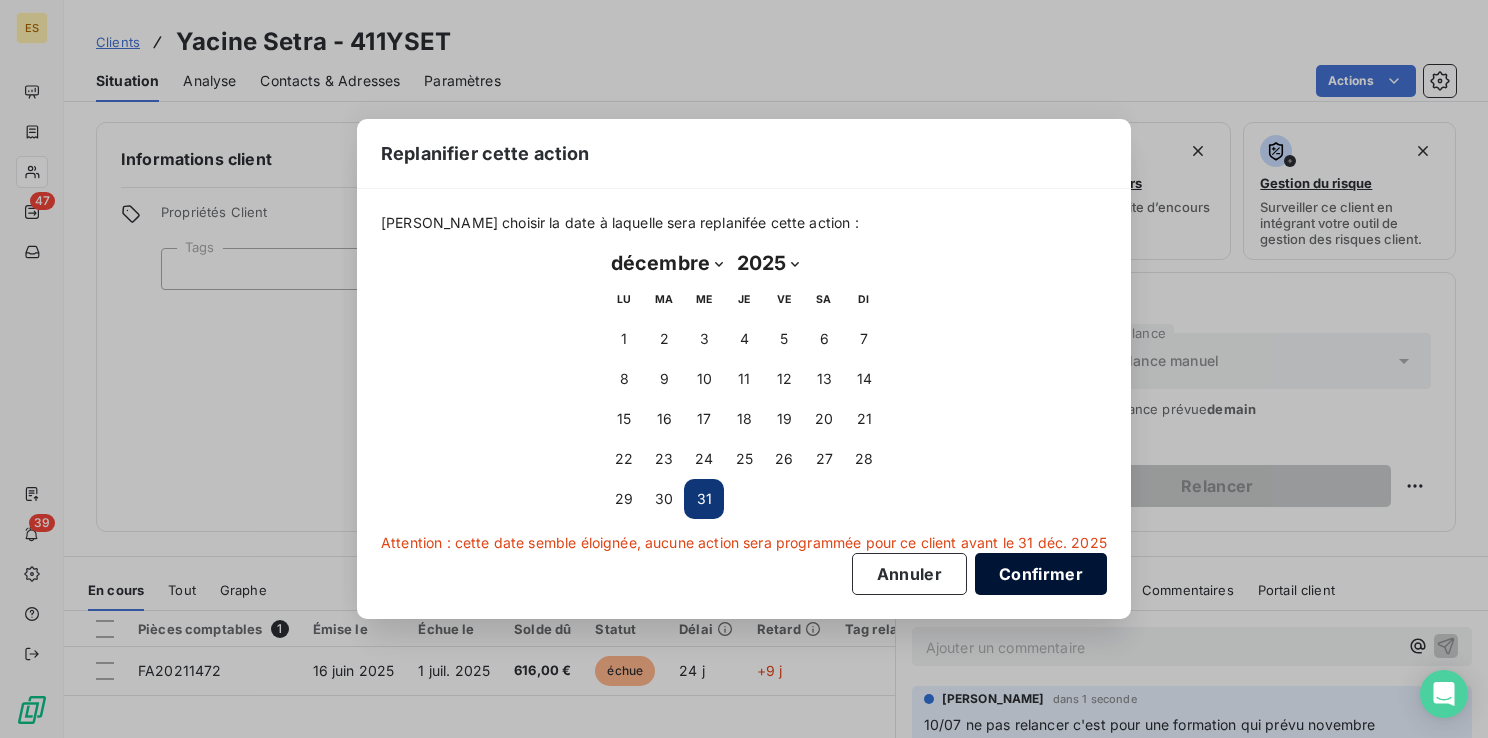 click on "Confirmer" at bounding box center (1041, 574) 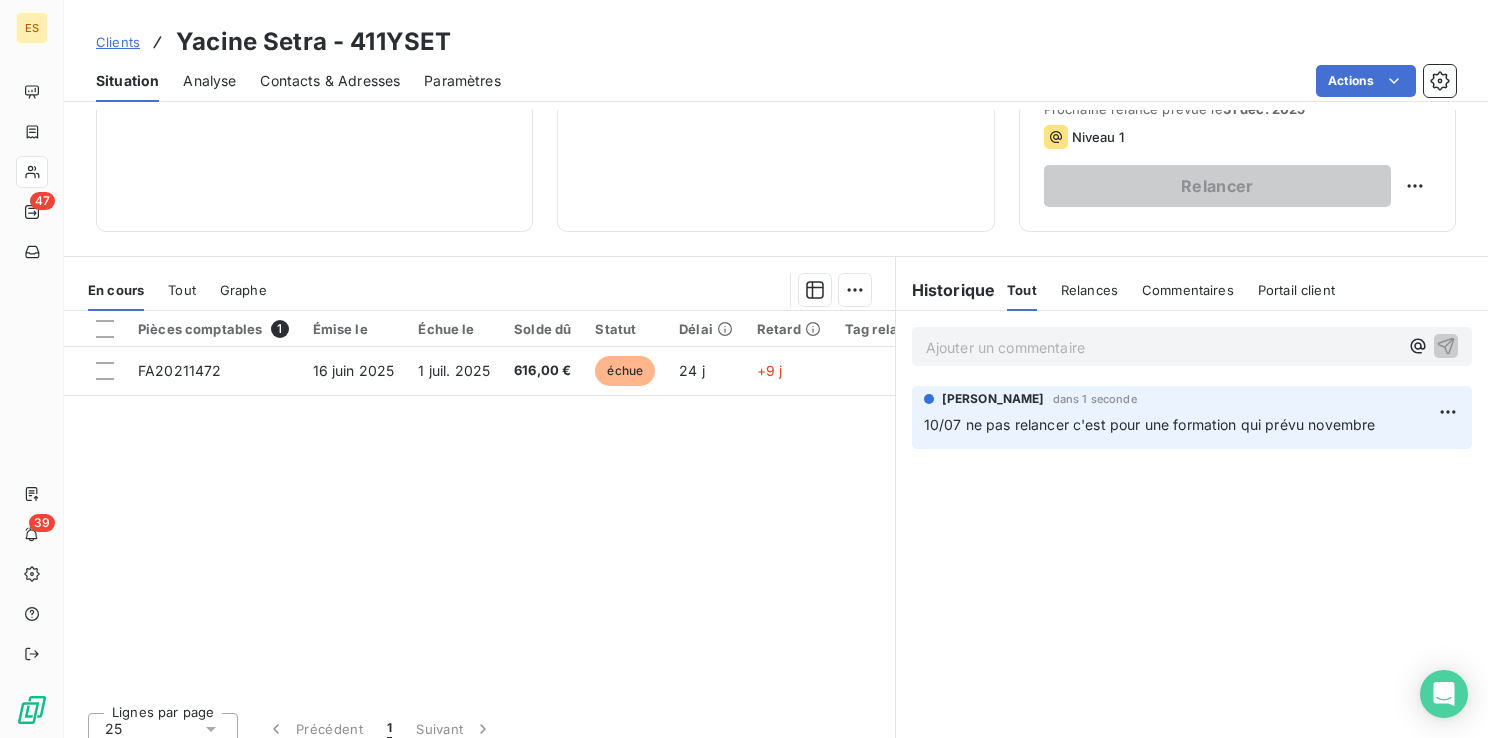 scroll, scrollTop: 0, scrollLeft: 0, axis: both 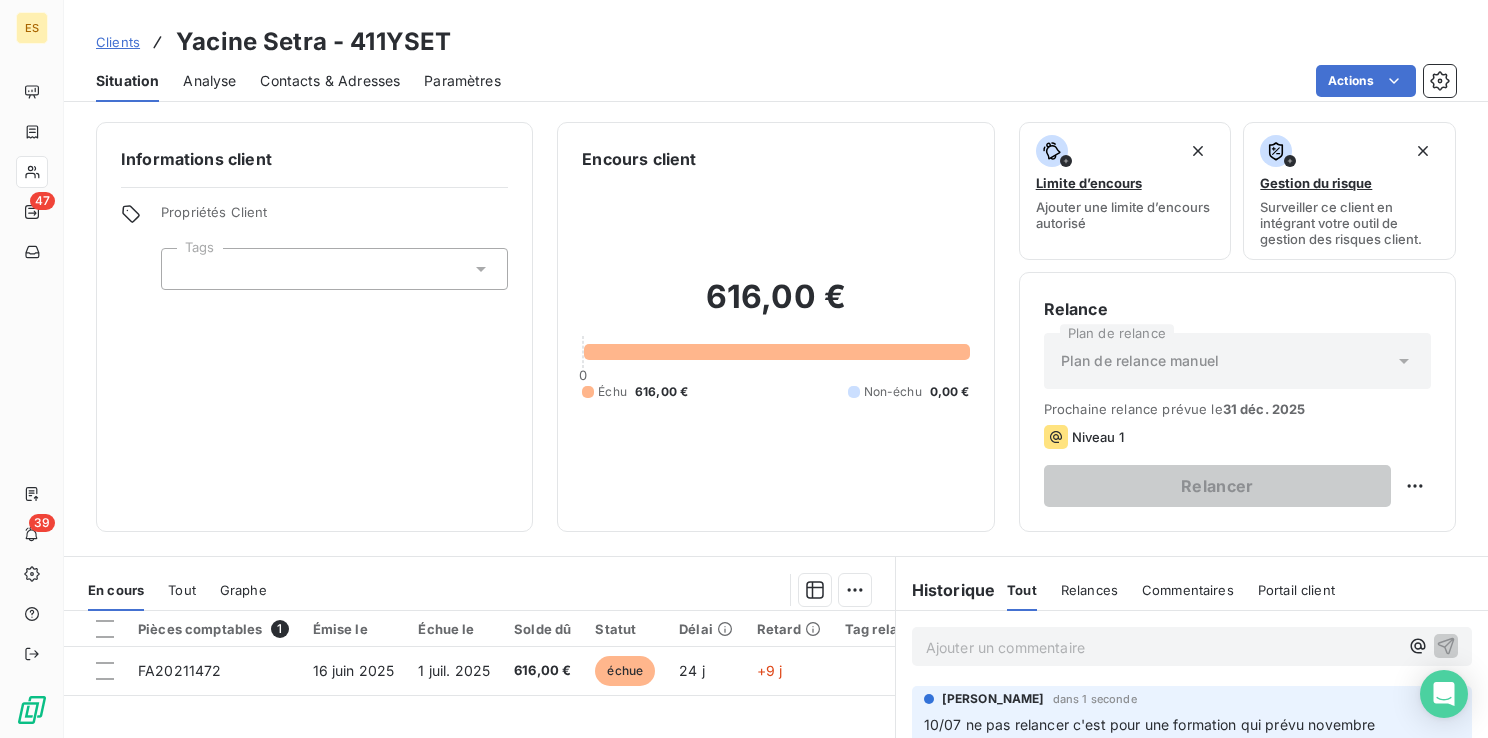click at bounding box center [334, 269] 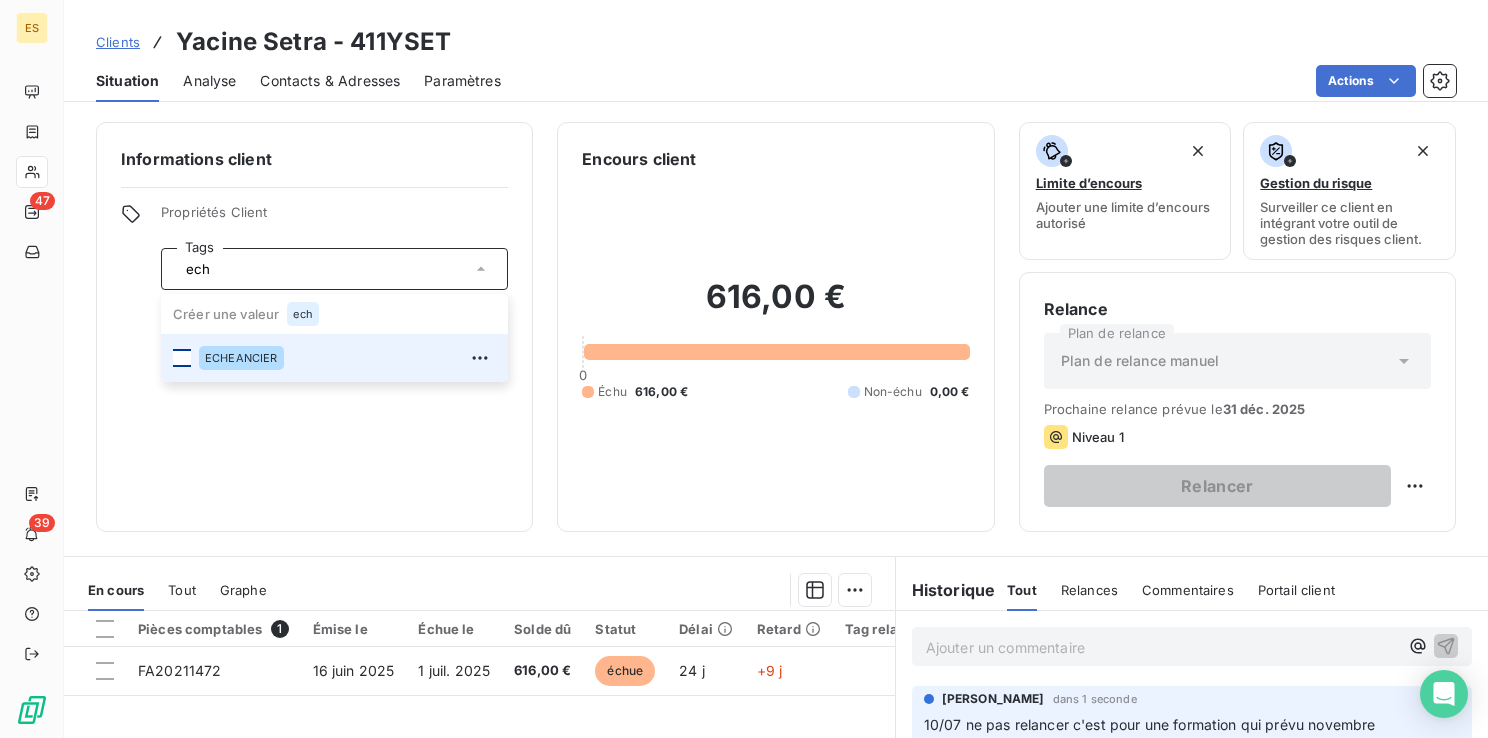 click at bounding box center [182, 358] 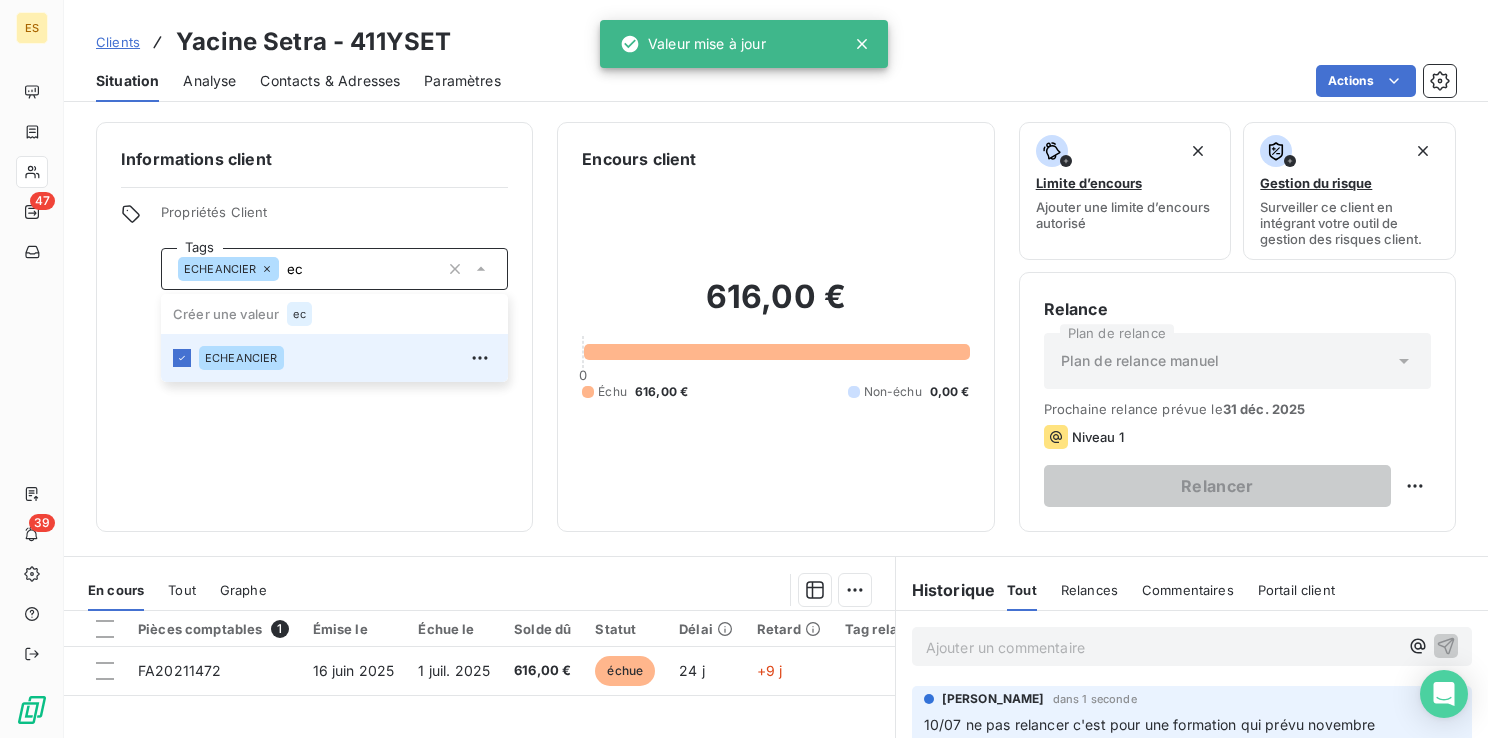 type on "e" 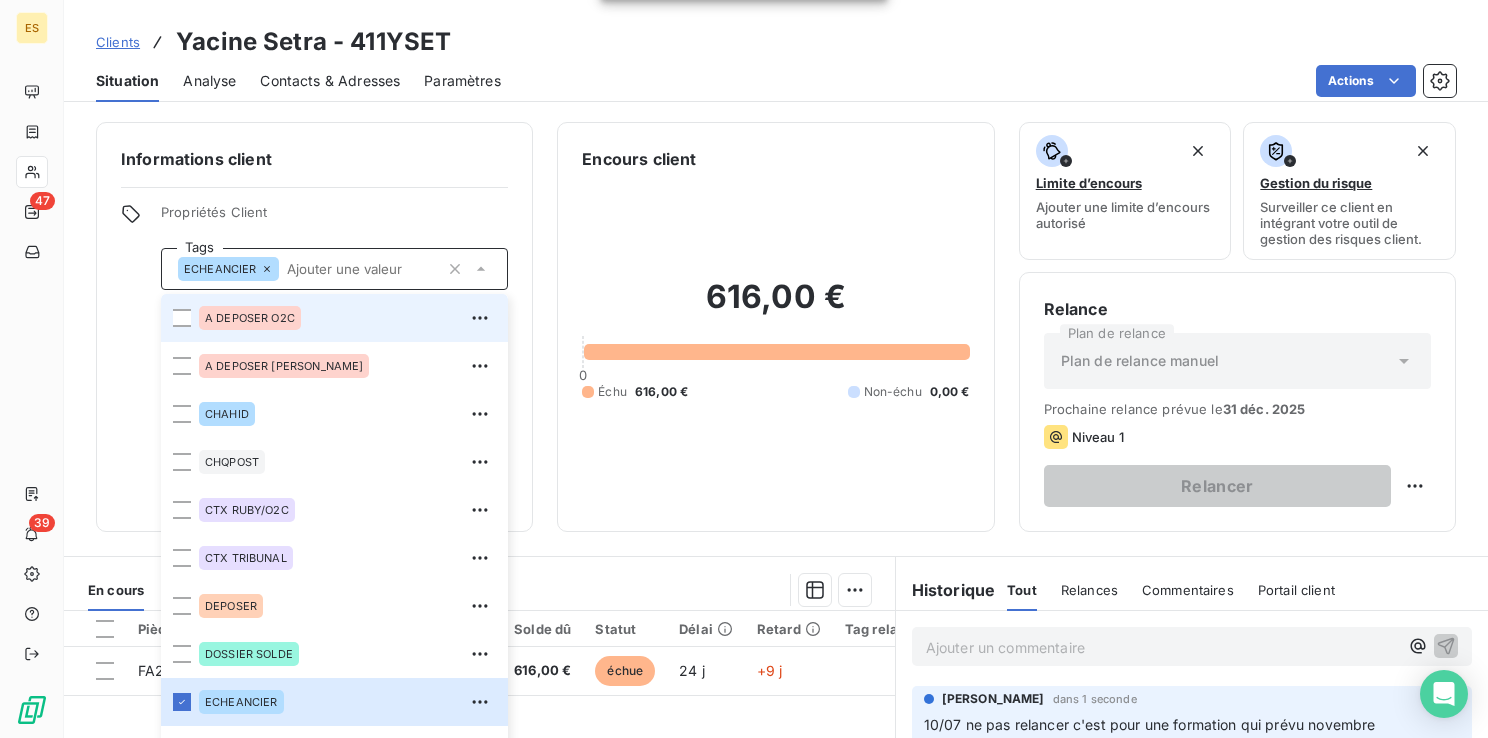 type 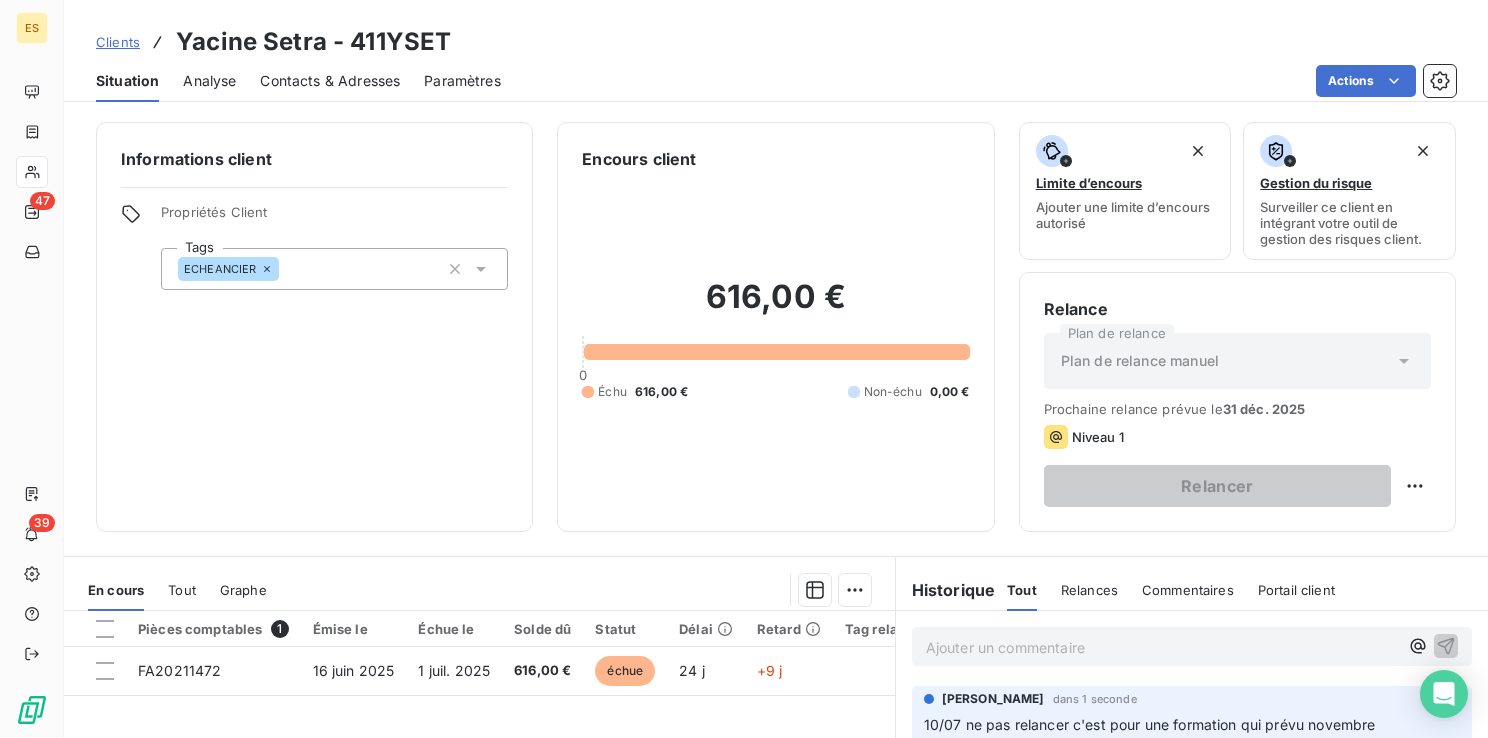 click on "Informations client" at bounding box center (314, 159) 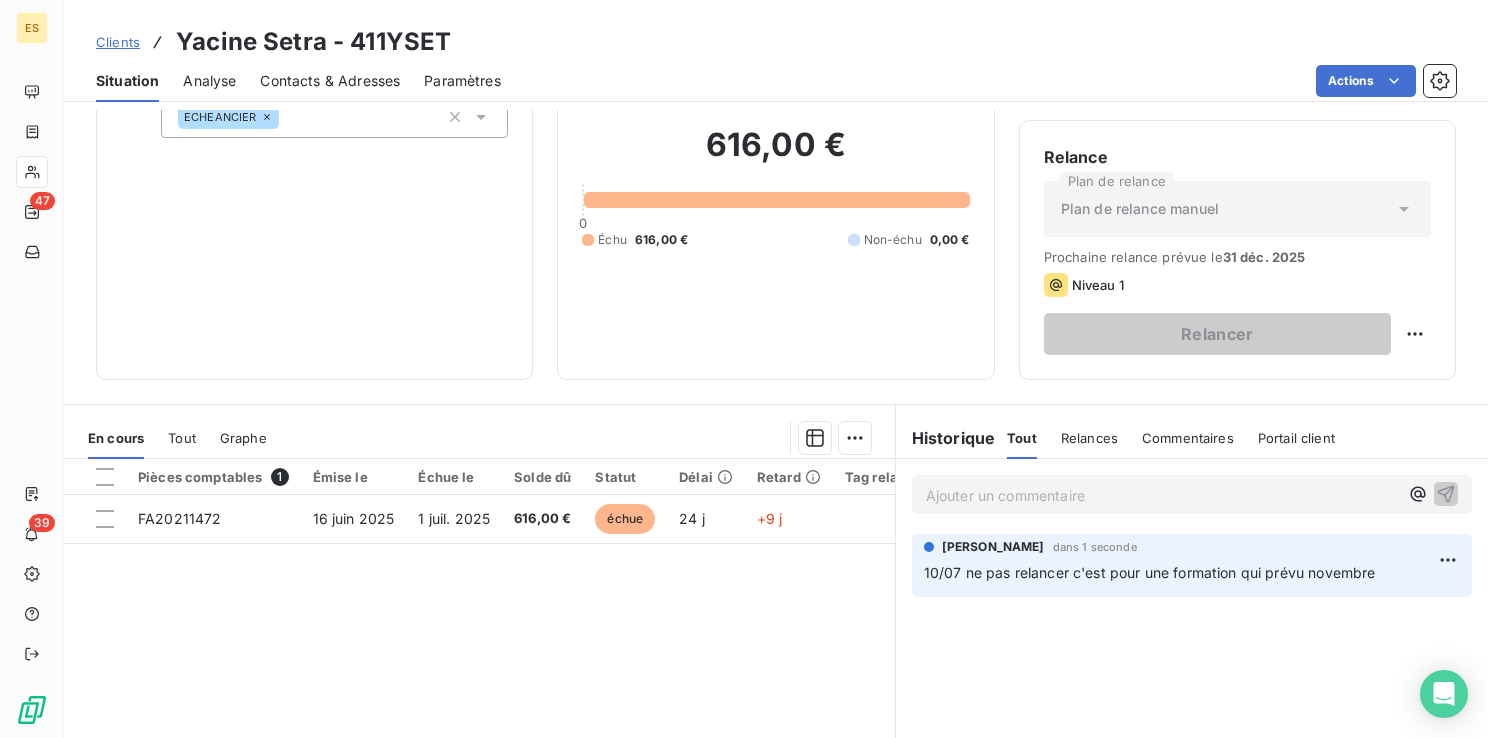 scroll, scrollTop: 316, scrollLeft: 0, axis: vertical 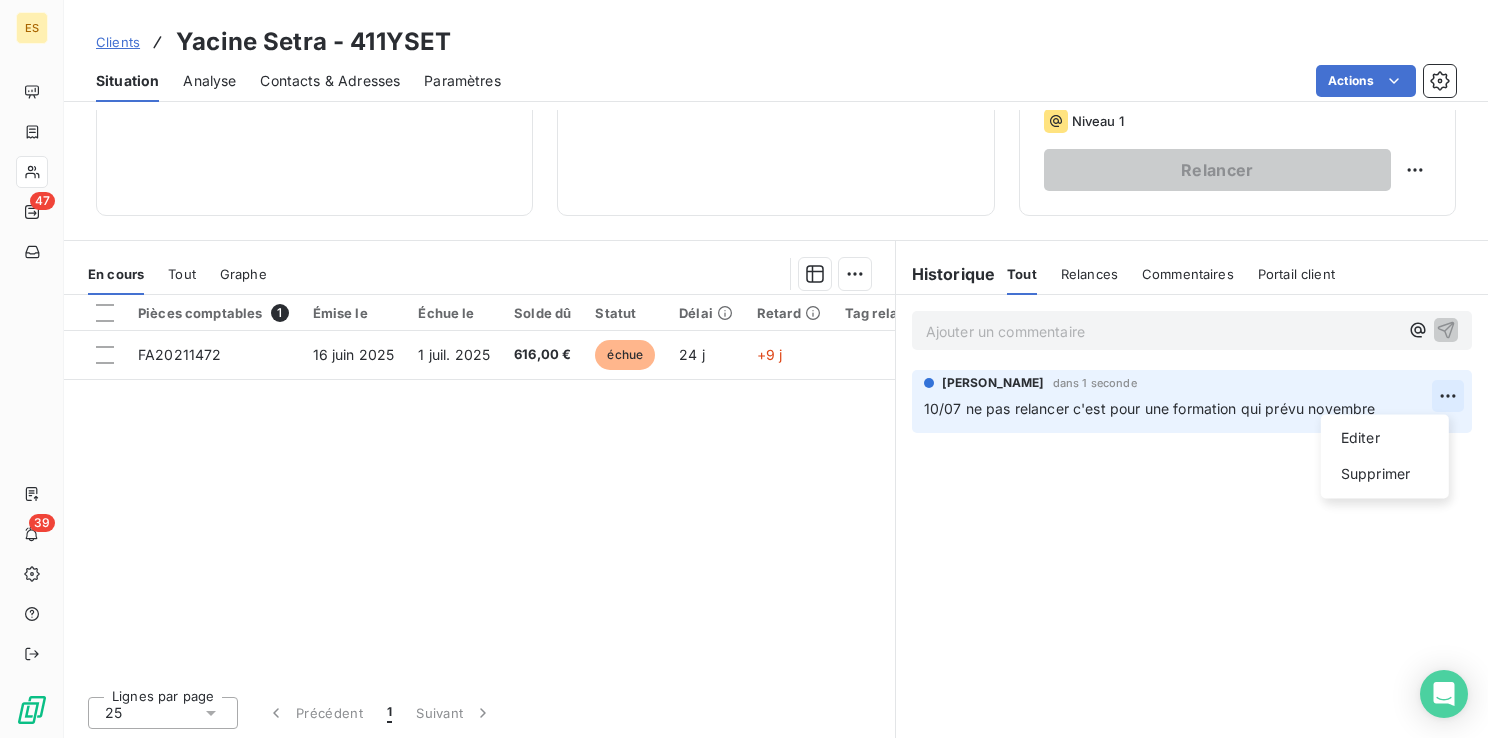 click on "ES 47 39 Clients Yacine Setra - 411YSET Situation Analyse Contacts & Adresses Paramètres Actions Informations client Propriétés Client Tags ECHEANCIER Encours client   616,00 € 0 Échu 616,00 € Non-échu 0,00 €     Limite d’encours Ajouter une limite d’encours autorisé Gestion du risque Surveiller ce client en intégrant votre outil de gestion des risques client. Relance Plan de relance Plan de relance [PERSON_NAME] relance prévue le  31 déc. 2025 Niveau 1 Relancer En cours Tout Graphe Pièces comptables 1 Émise le Échue le Solde dû Statut Délai   Retard   Tag relance   FA20211472 16 juin 2025 1 juil. 2025 616,00 € échue 24 j +9 j Lignes par page 25 Précédent 1 Suivant Historique Tout Relances Commentaires Portail client Tout Relances Commentaires Portail client Ajouter un commentaire ﻿ [PERSON_NAME] dans 1 seconde 10/07 ne pas relancer c'est pour une formation qui prévu novembre Editer Supprimer" at bounding box center [744, 369] 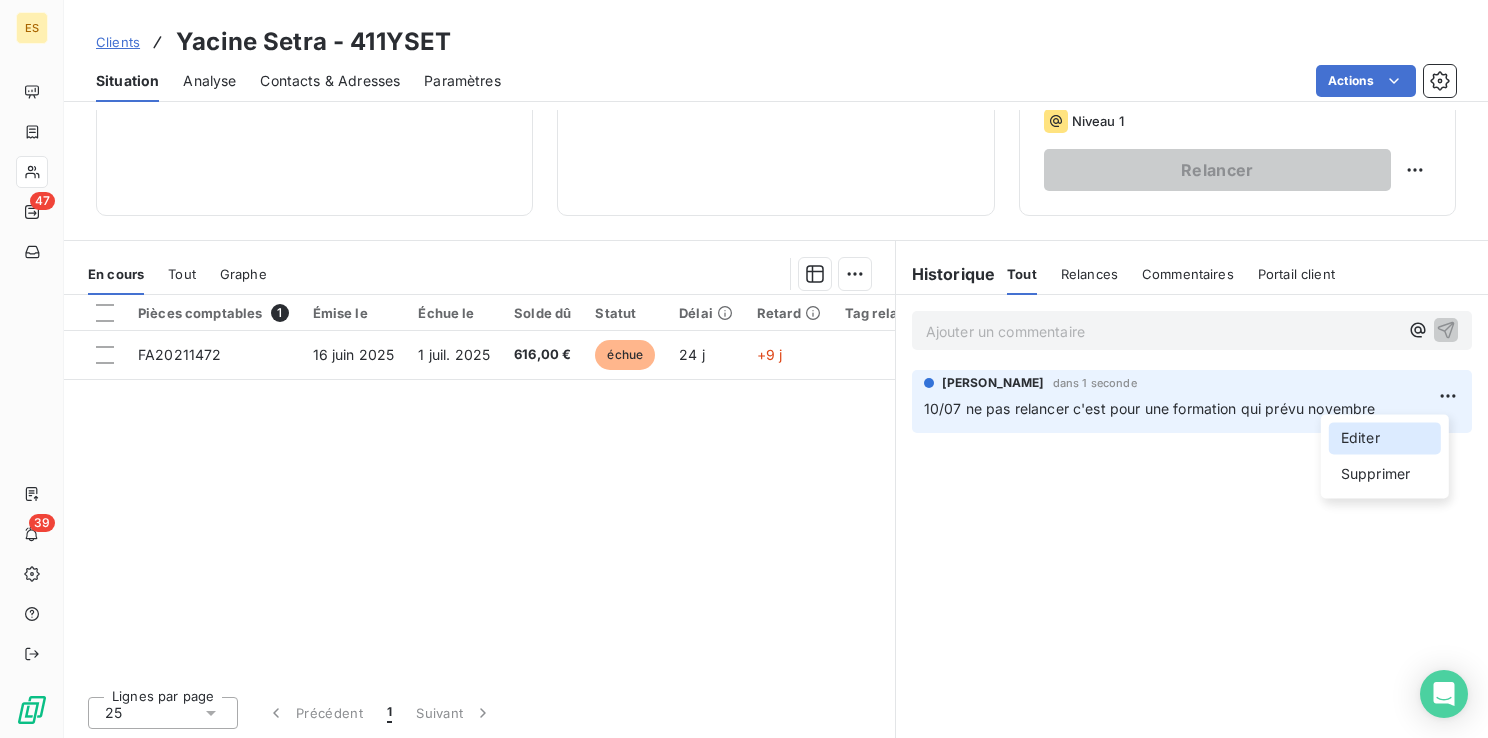 click on "Editer" at bounding box center [1385, 438] 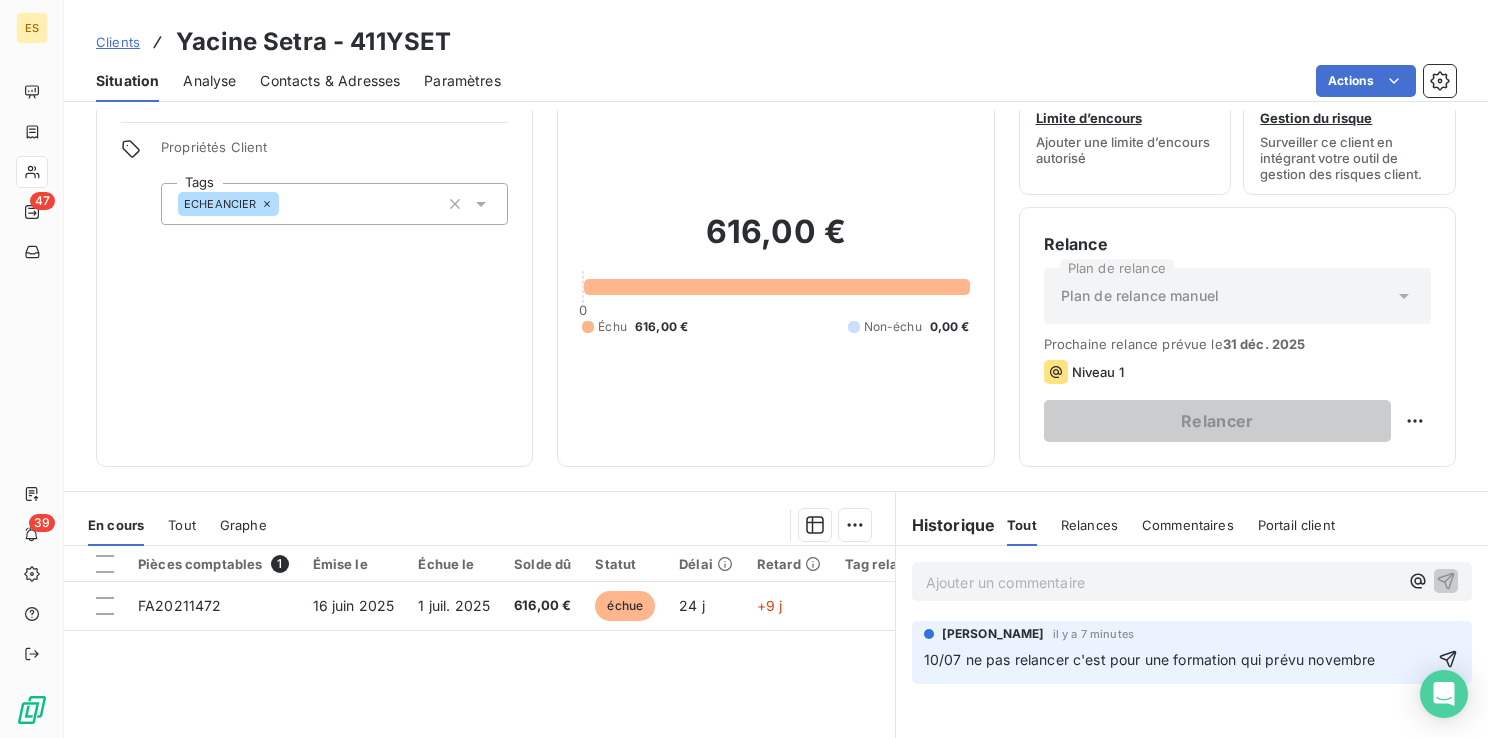 scroll, scrollTop: 16, scrollLeft: 0, axis: vertical 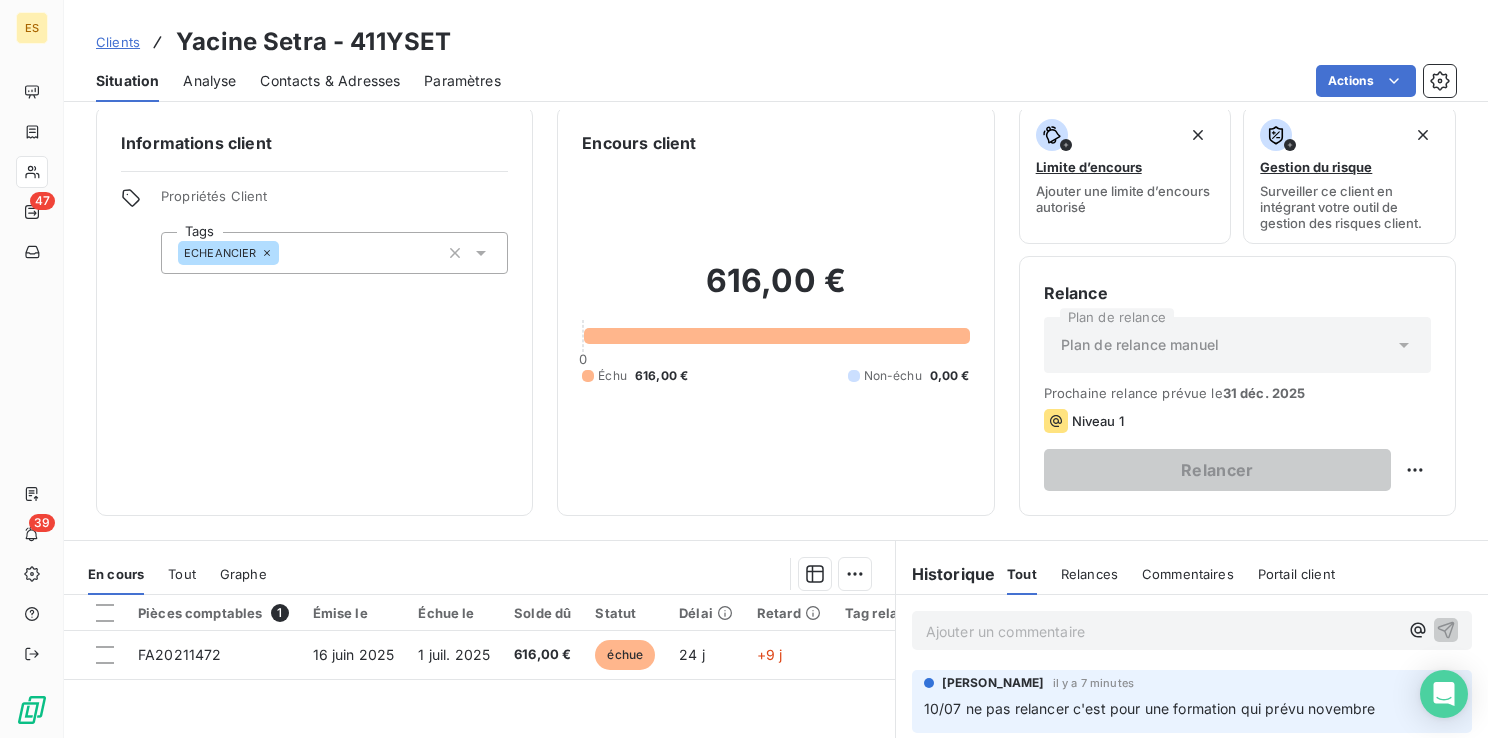 click on "10/07 ne pas relancer c'est pour une formation qui prévu novembre" at bounding box center (1150, 708) 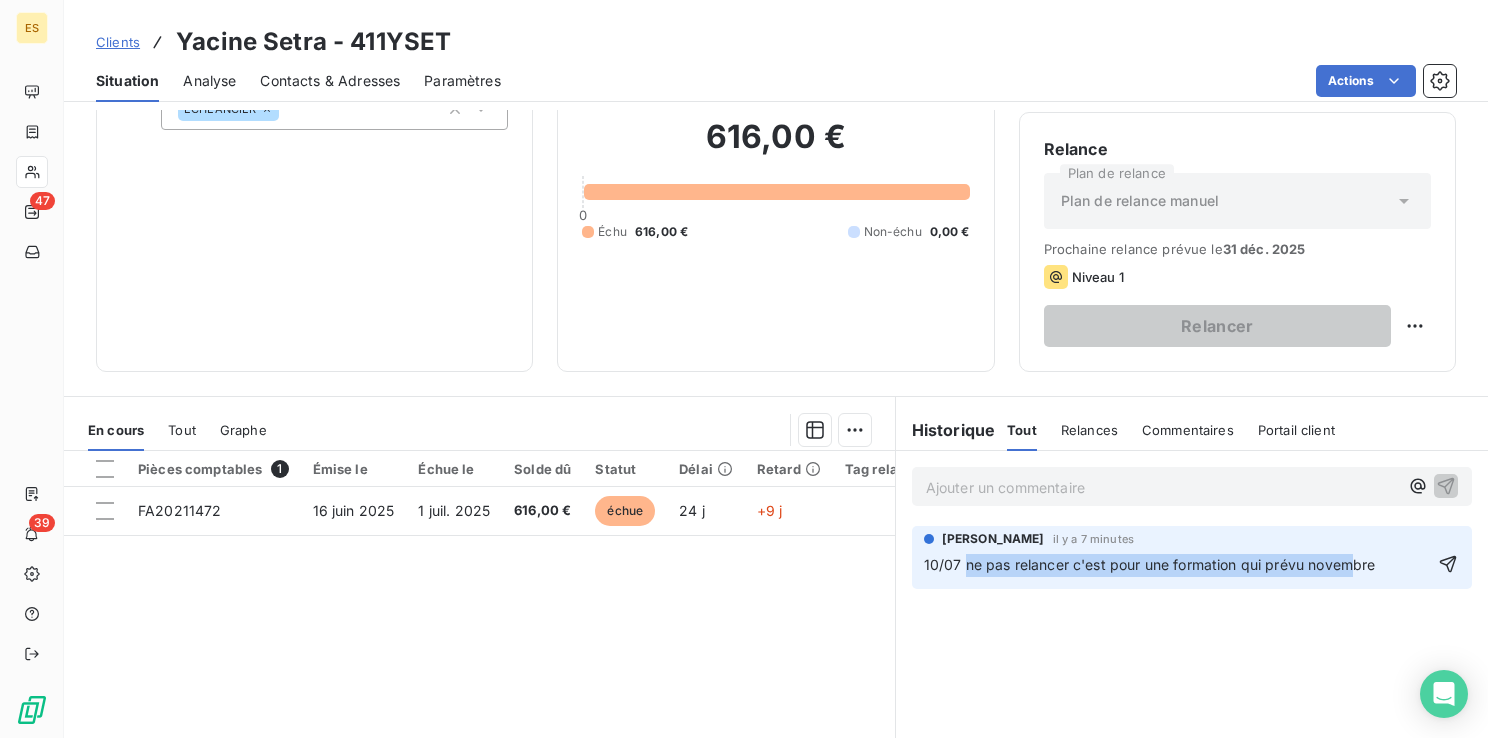 scroll, scrollTop: 174, scrollLeft: 0, axis: vertical 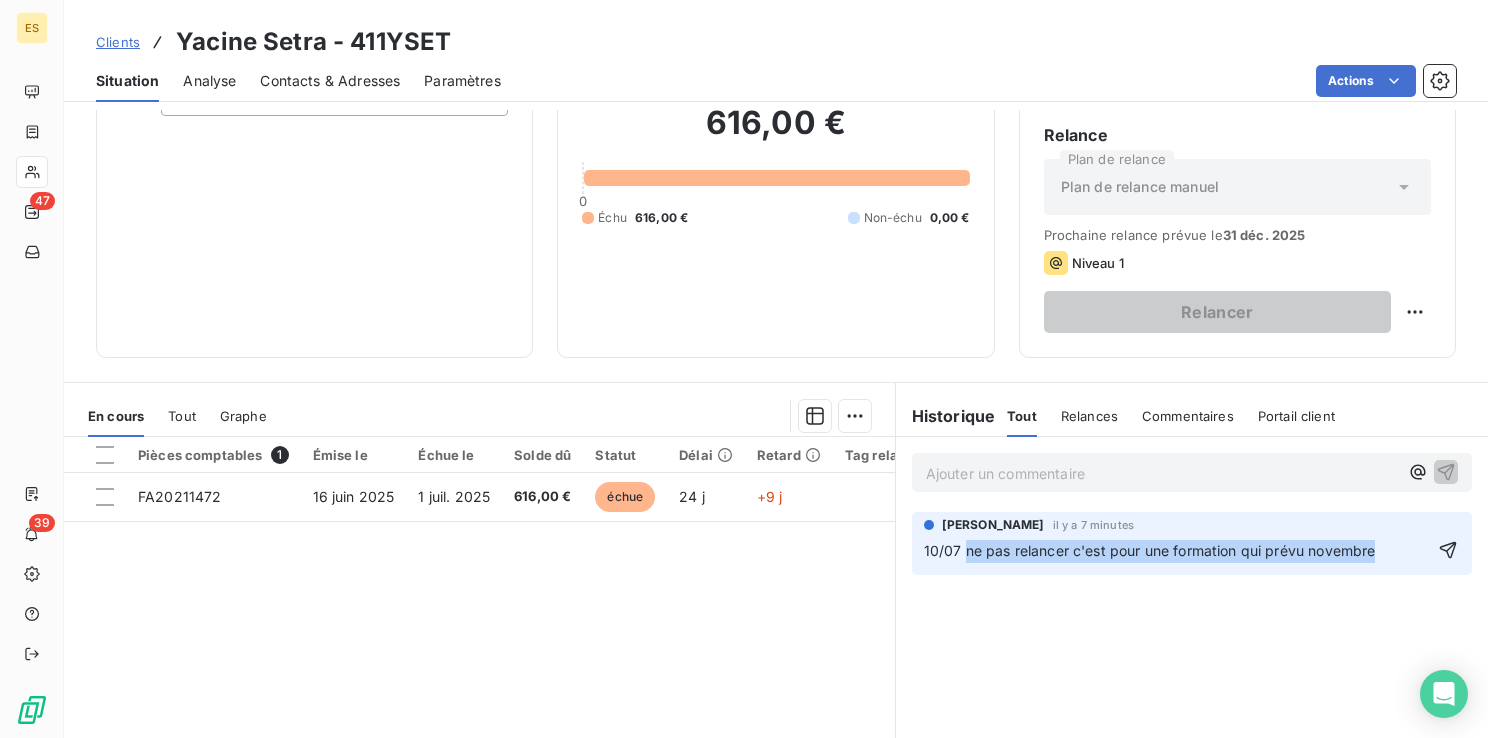 drag, startPoint x: 956, startPoint y: 710, endPoint x: 1372, endPoint y: 557, distance: 443.2437 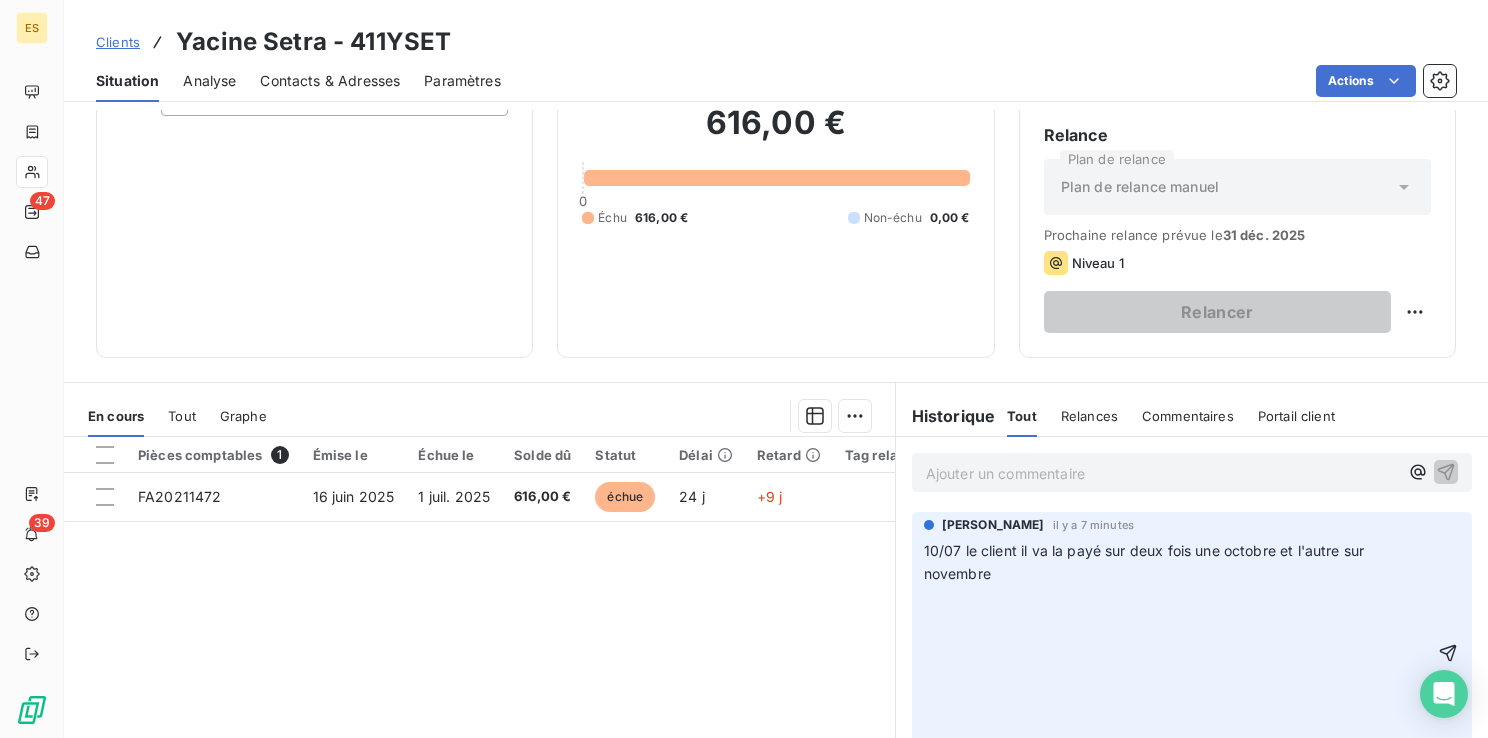 drag, startPoint x: 952, startPoint y: 606, endPoint x: 982, endPoint y: 638, distance: 43.863426 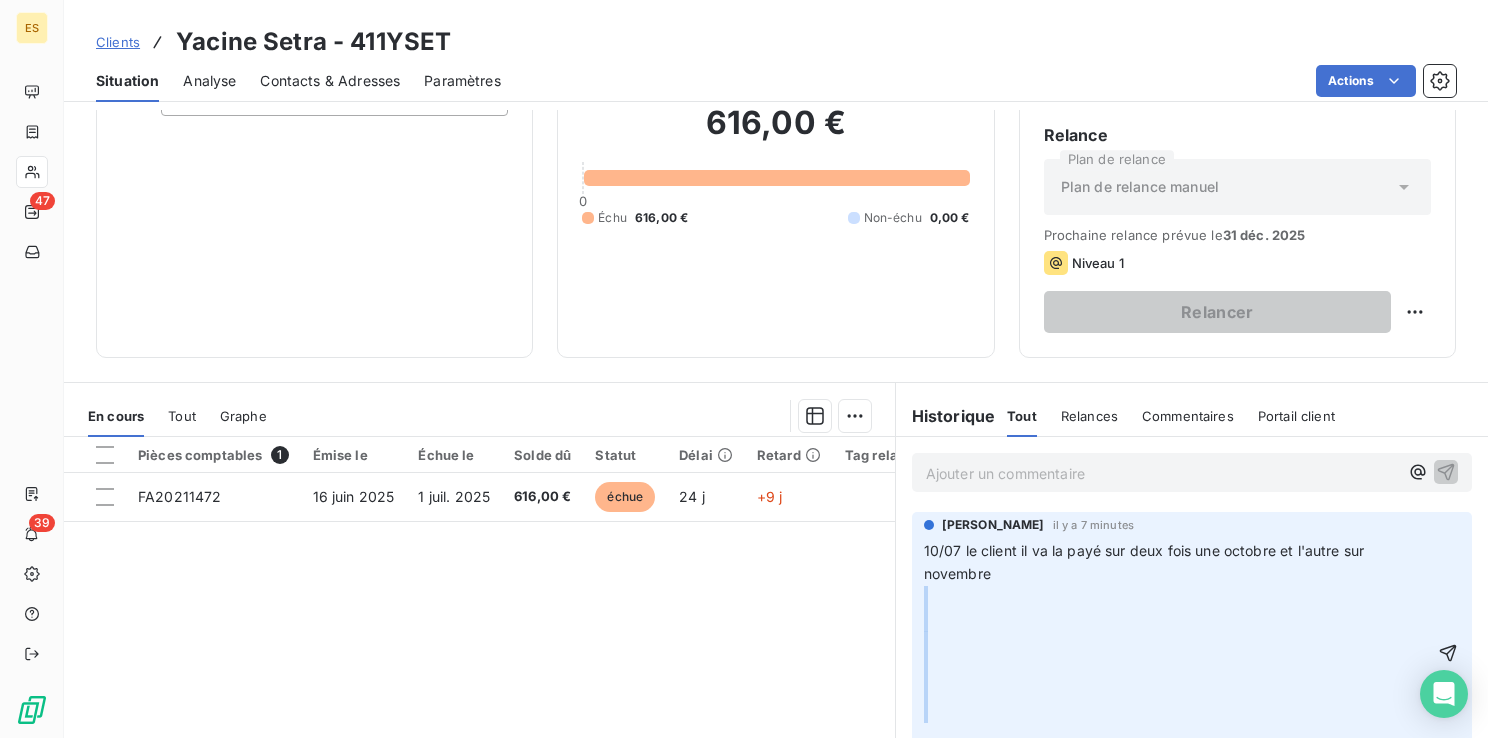 scroll, scrollTop: 316, scrollLeft: 0, axis: vertical 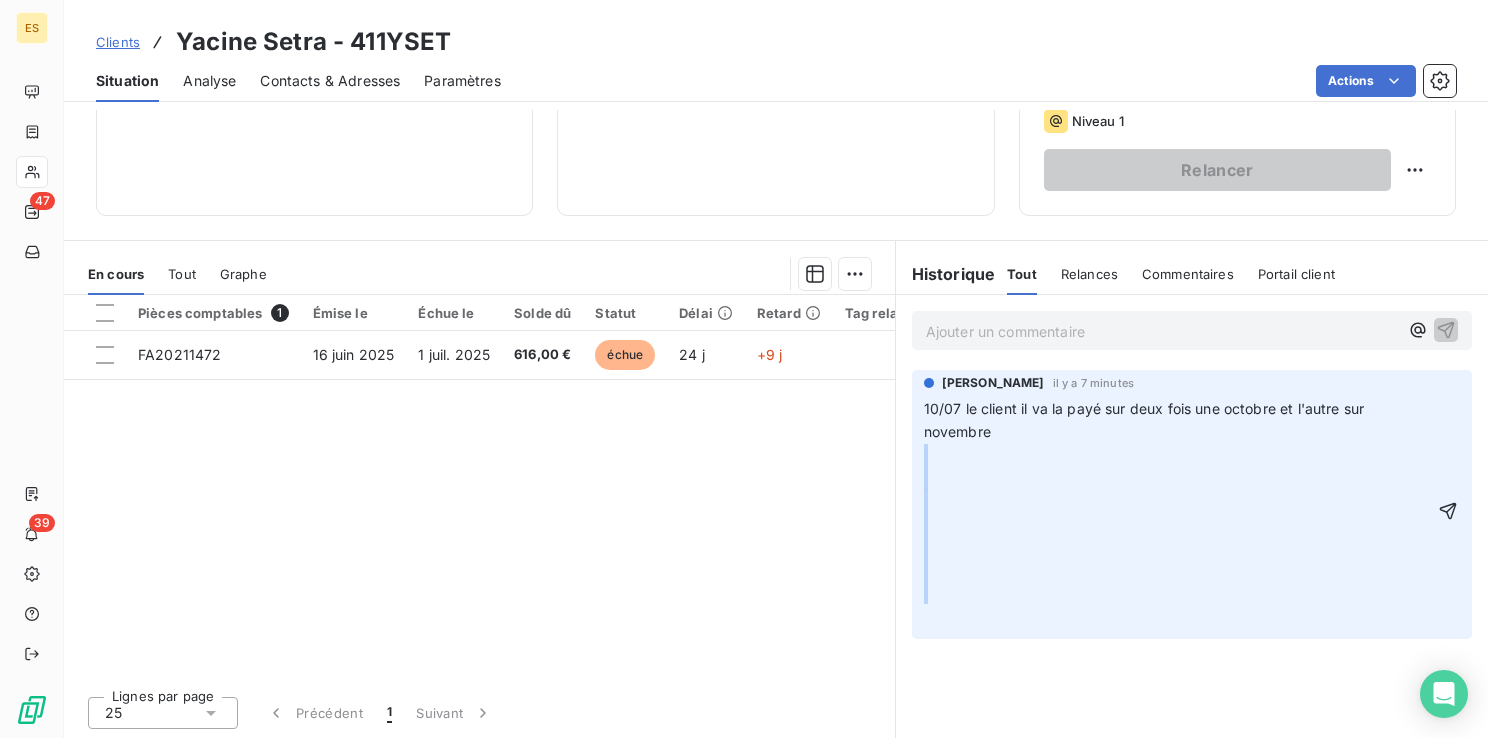 drag, startPoint x: 940, startPoint y: 601, endPoint x: 1024, endPoint y: 605, distance: 84.095184 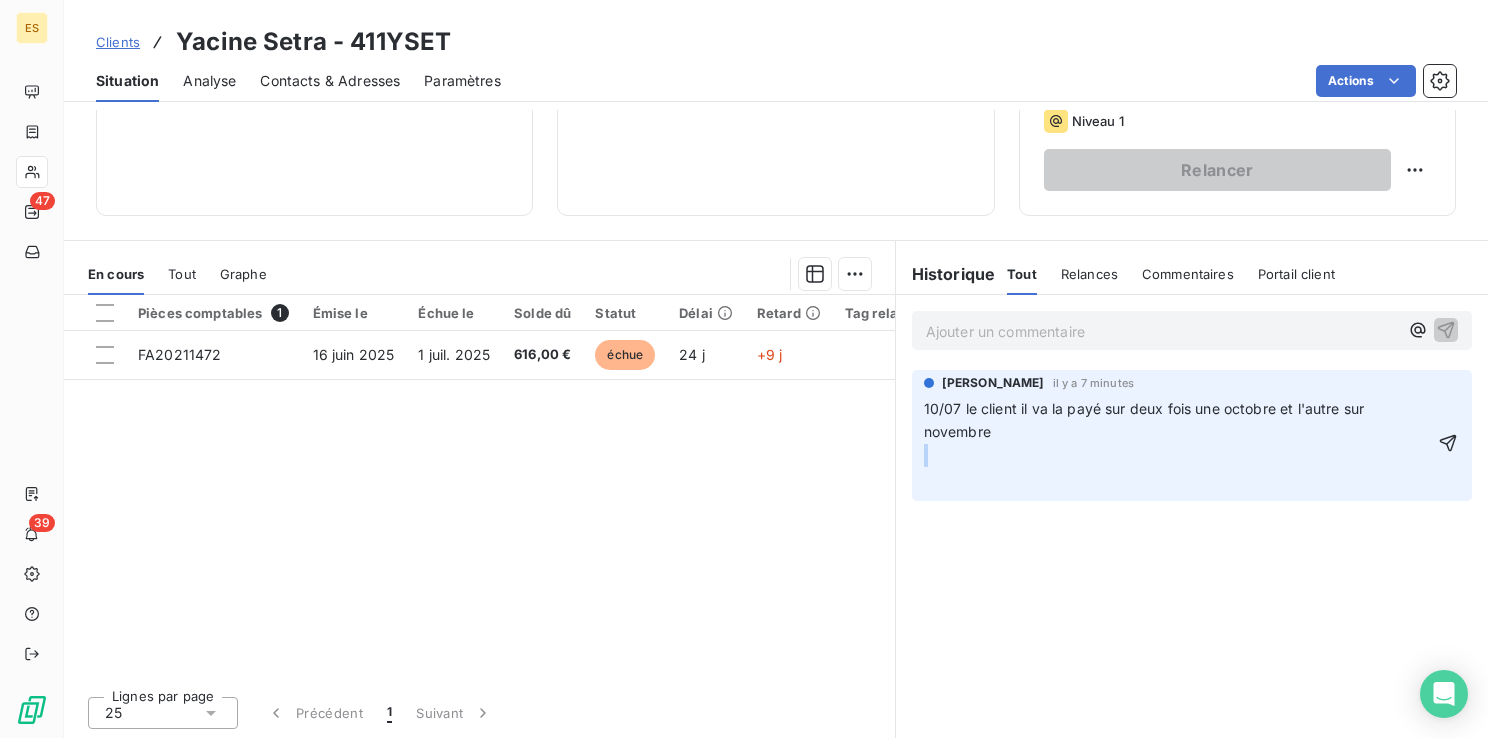 drag, startPoint x: 991, startPoint y: 463, endPoint x: 1003, endPoint y: 482, distance: 22.472204 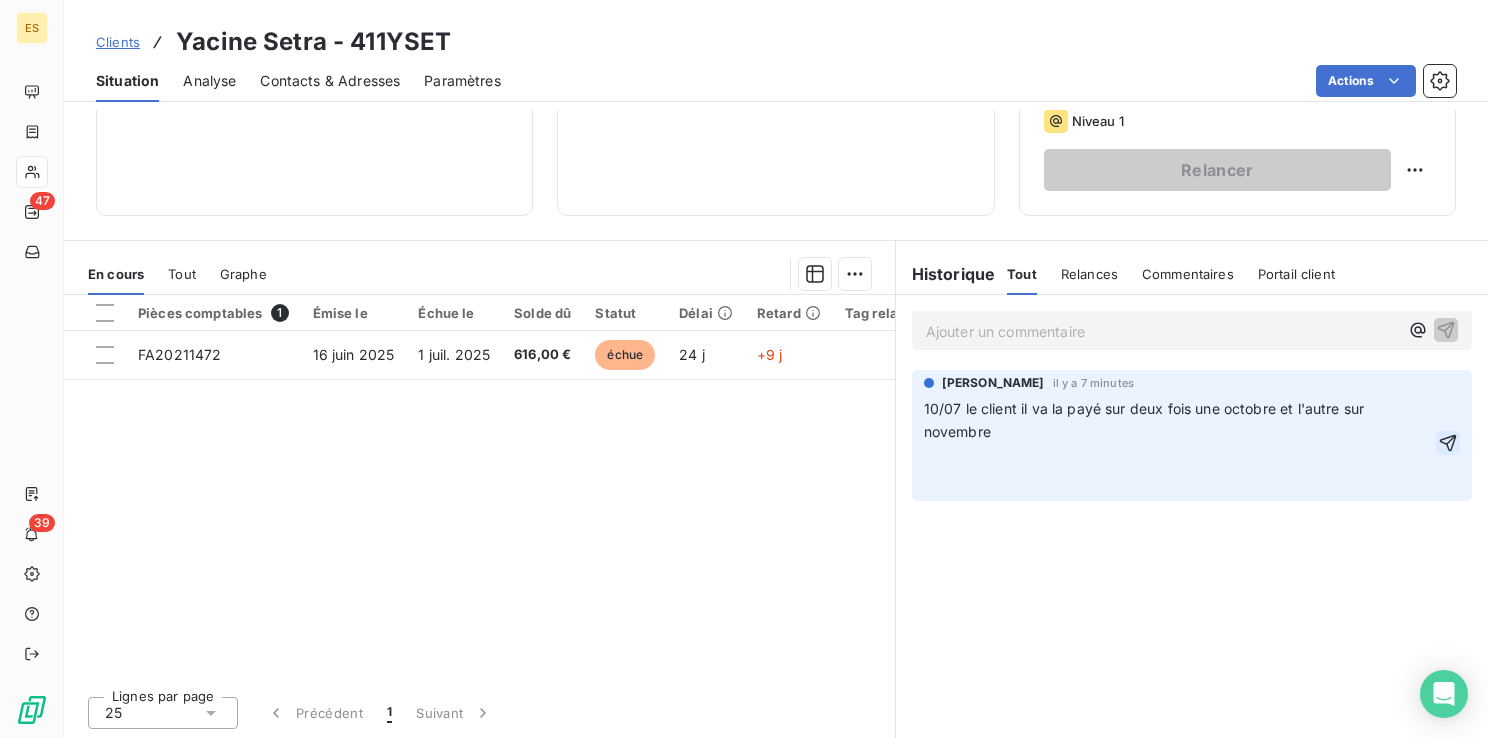 click 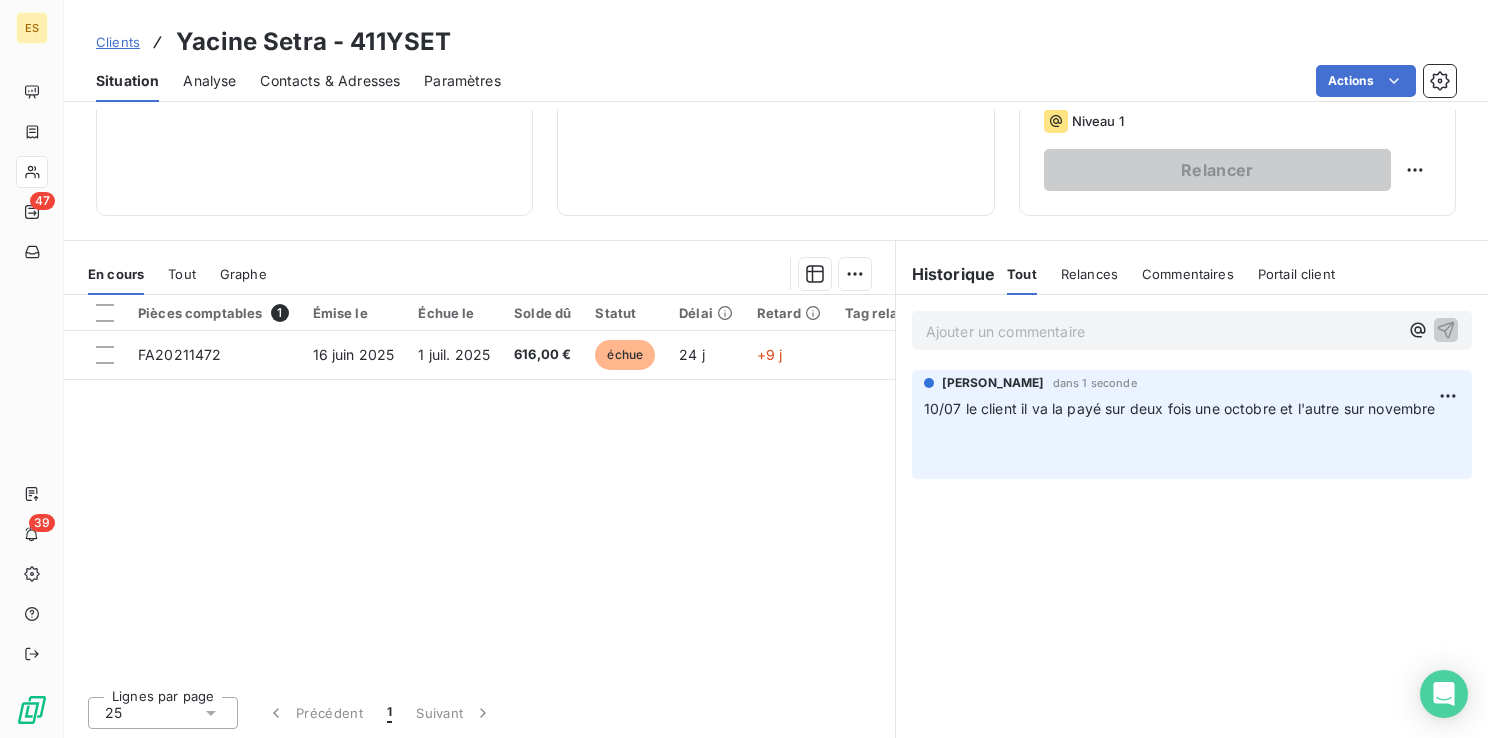 drag, startPoint x: 1190, startPoint y: 535, endPoint x: 1042, endPoint y: 542, distance: 148.16545 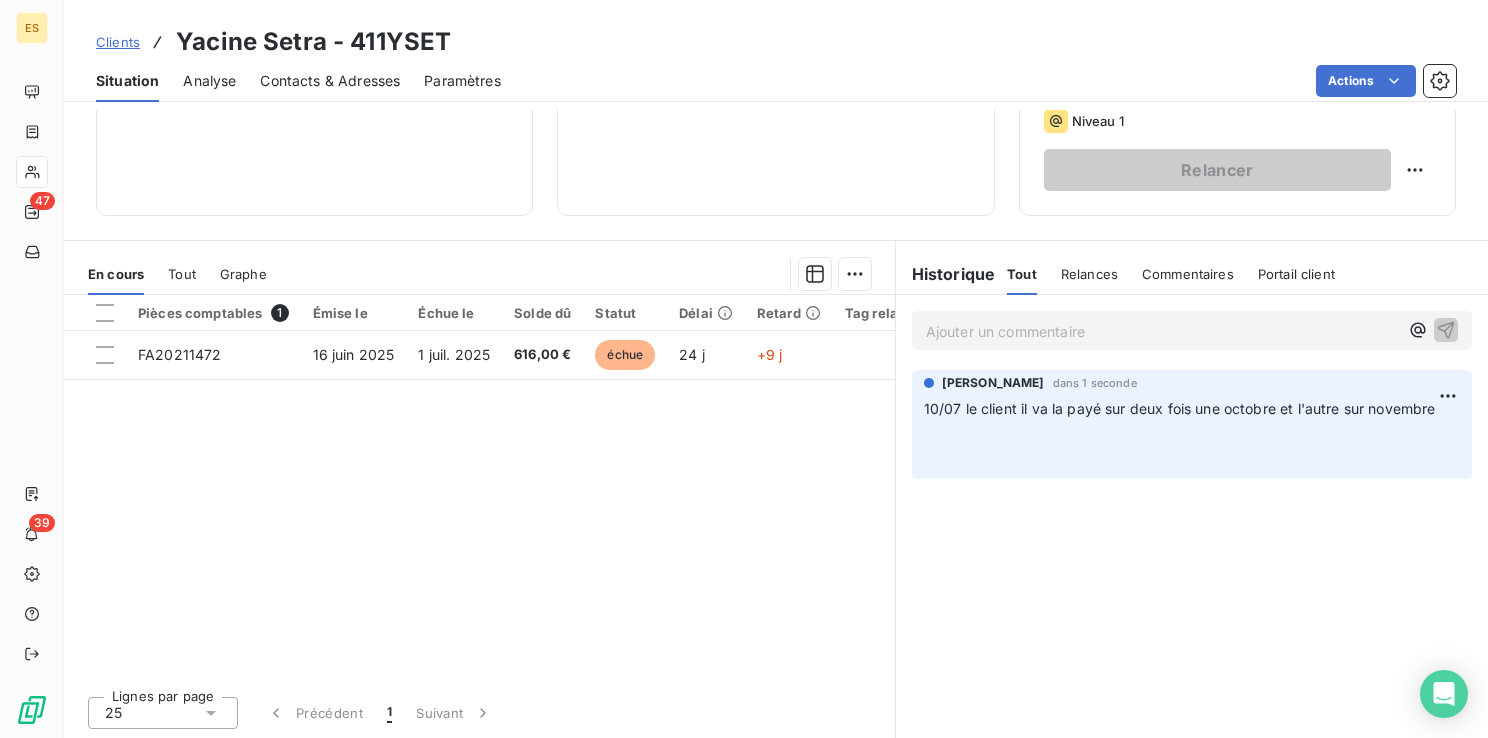 click on "Pièces comptables 1 Émise le Échue le Solde dû Statut Délai   Retard   Tag relance   FA20211472 16 juin 2025 1 juil. 2025 616,00 € échue 24 j +9 j" at bounding box center [479, 487] 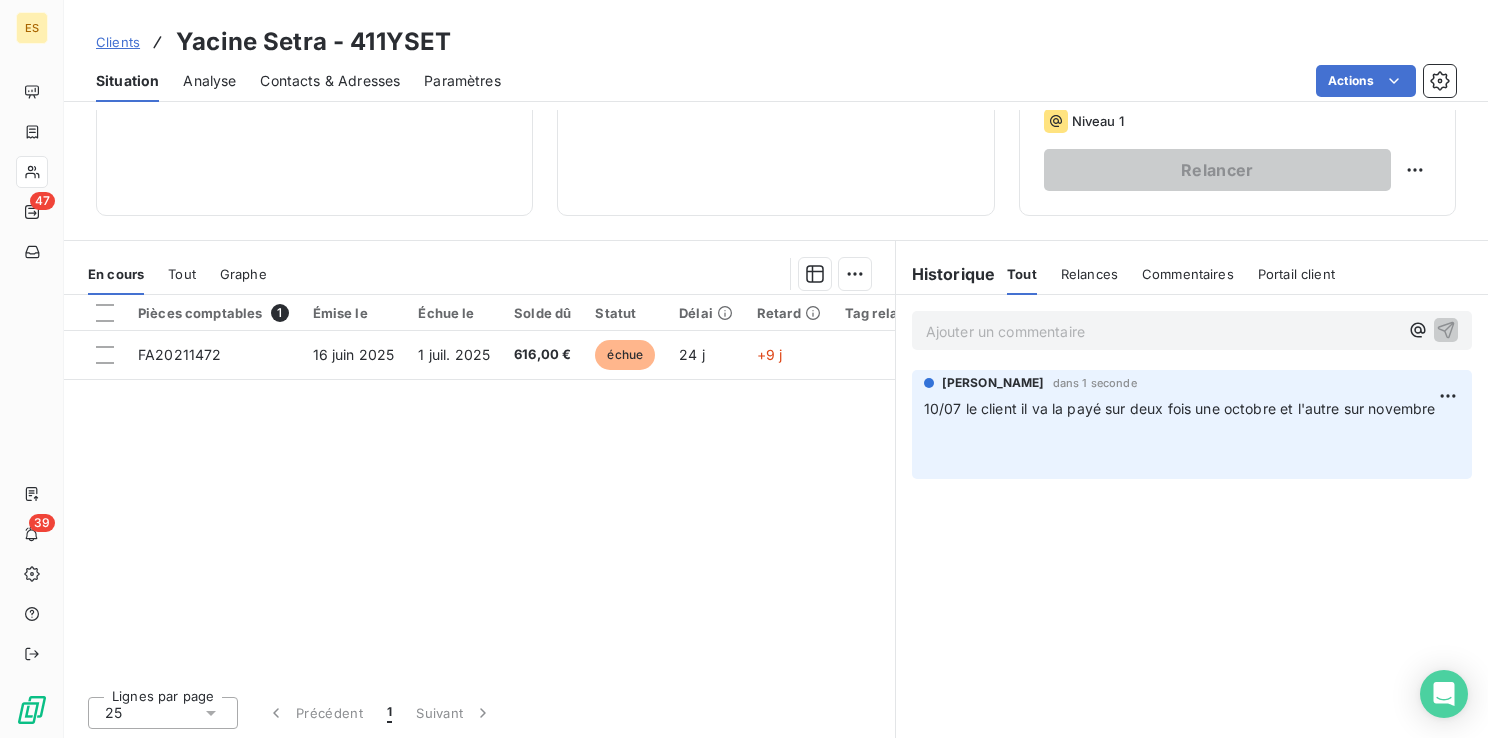 click on "Pièces comptables 1 Émise le Échue le Solde dû Statut Délai   Retard   Tag relance   FA20211472 16 juin 2025 1 juil. 2025 616,00 € échue 24 j +9 j" at bounding box center (479, 487) 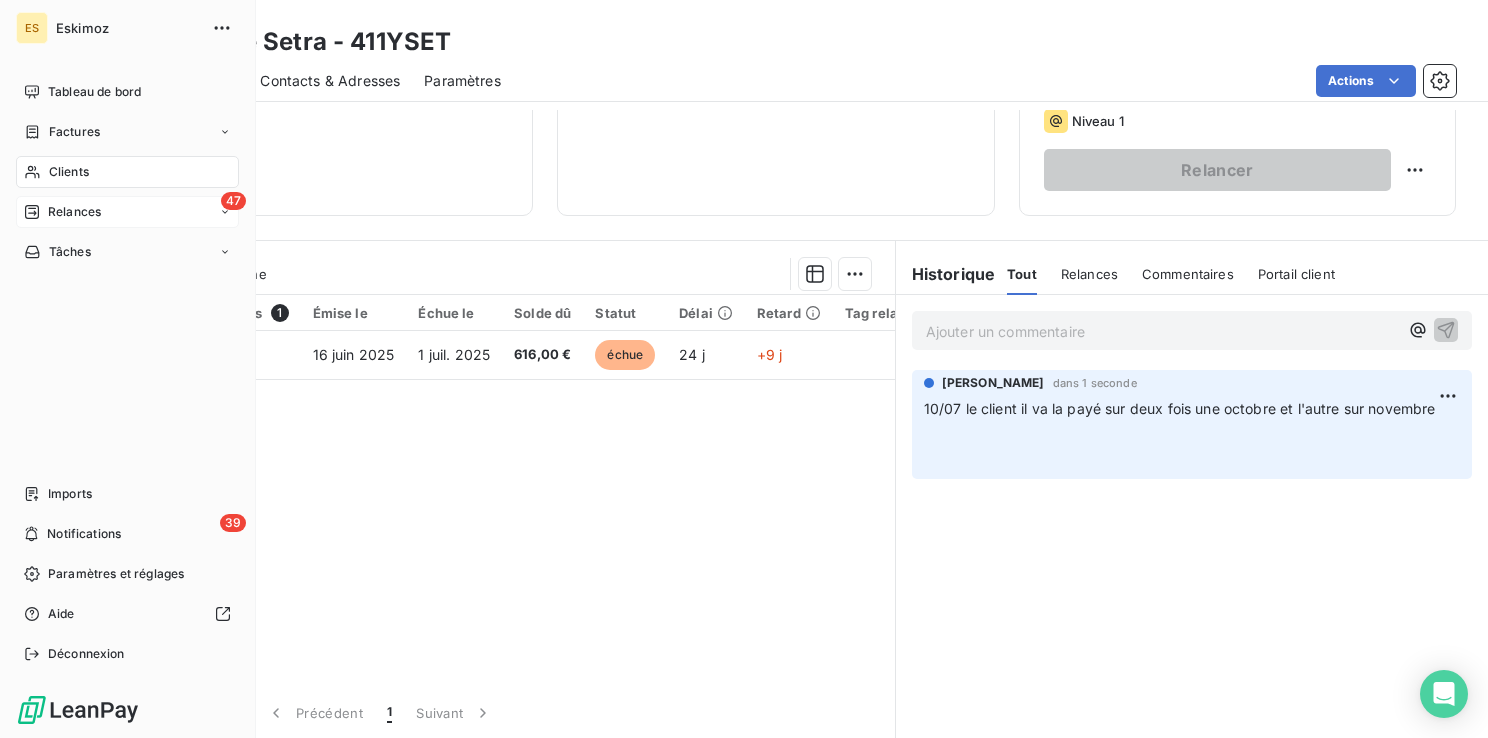click on "Relances" at bounding box center (62, 212) 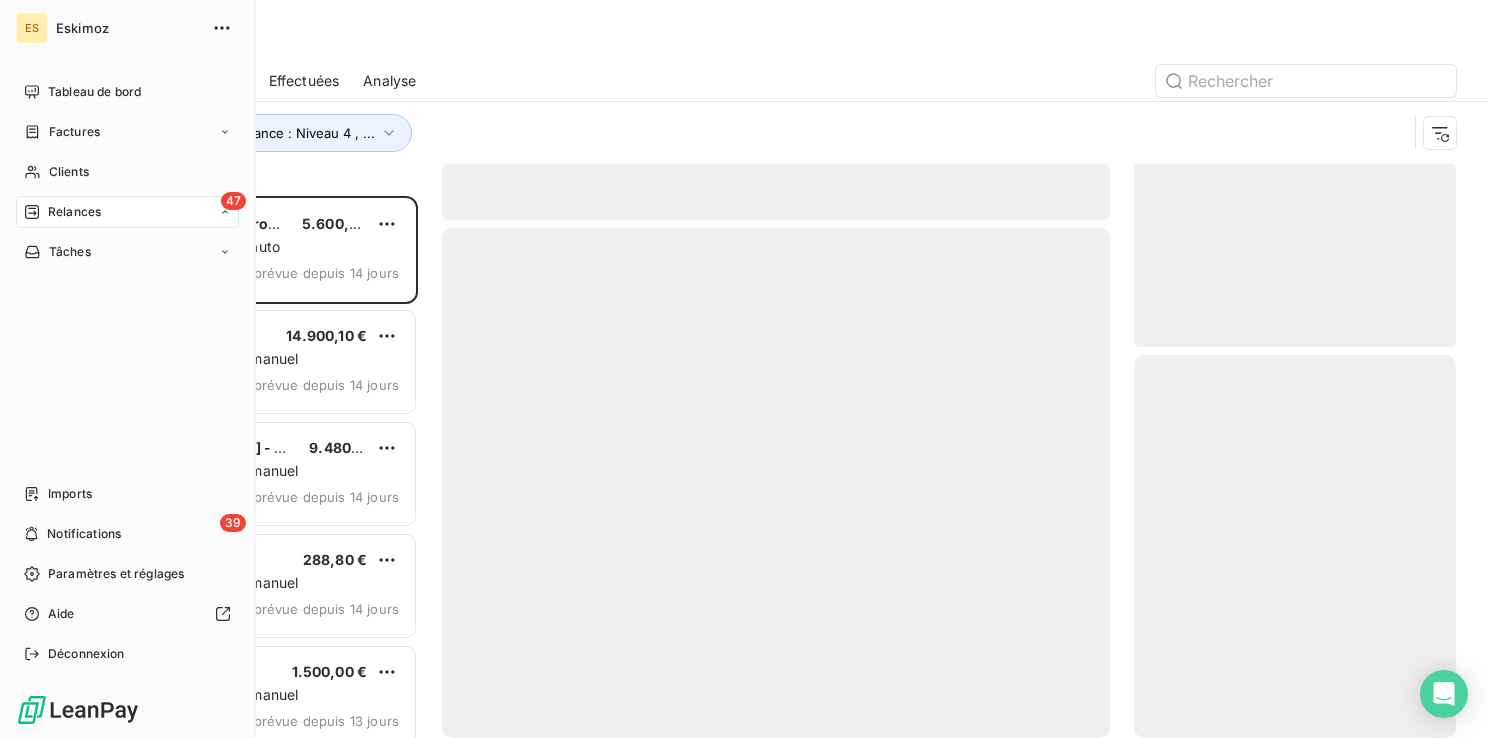 scroll, scrollTop: 16, scrollLeft: 16, axis: both 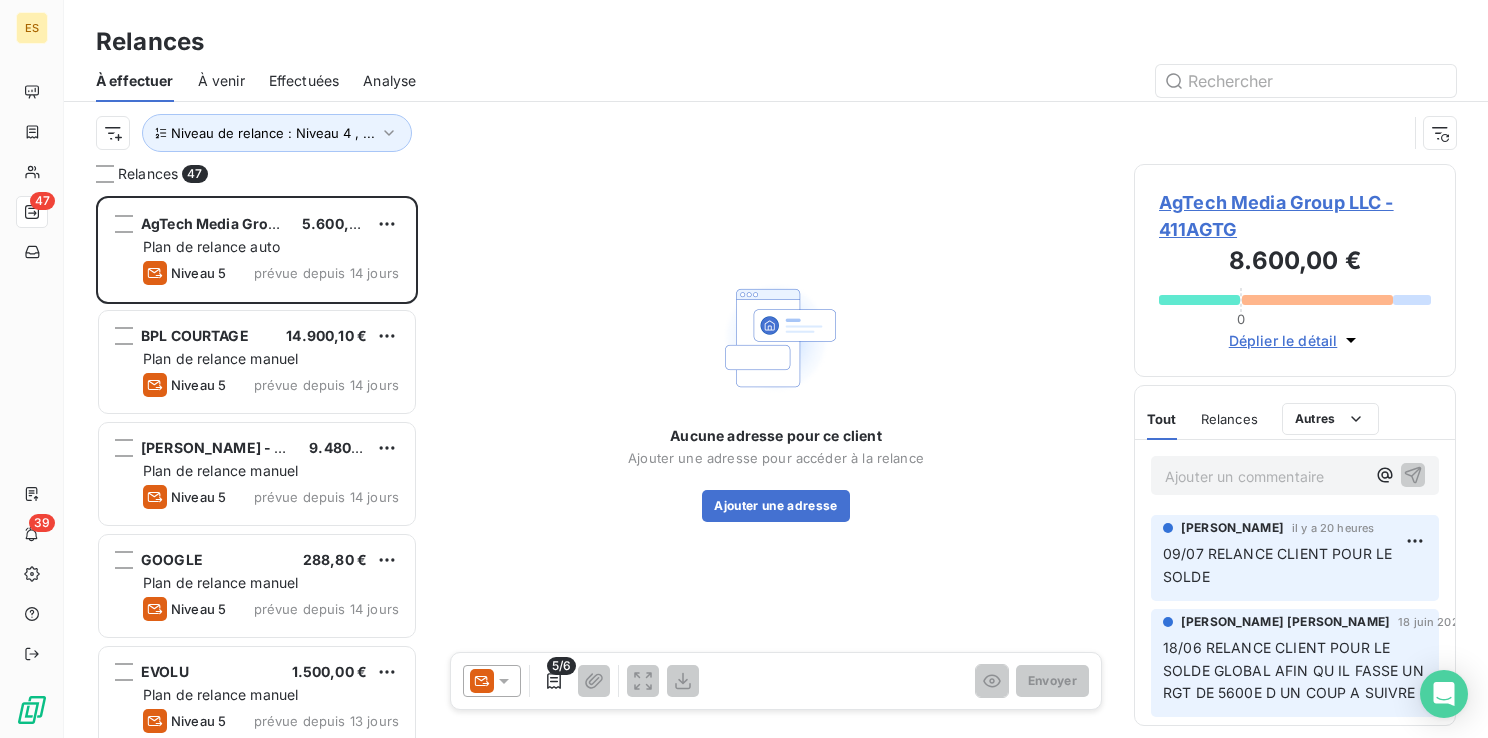 click on "AgTech Media Group LLC - 411AGTG" at bounding box center (1295, 216) 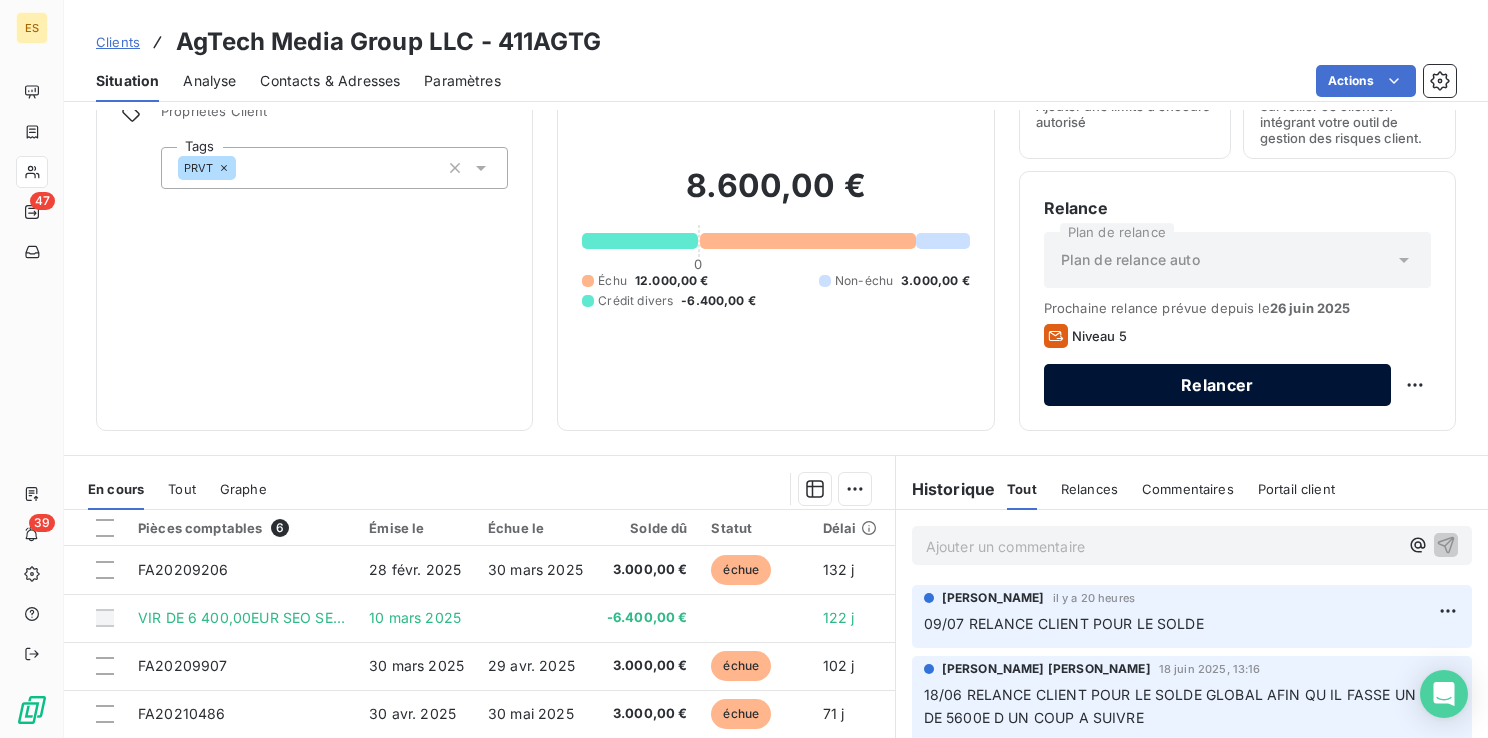 scroll, scrollTop: 100, scrollLeft: 0, axis: vertical 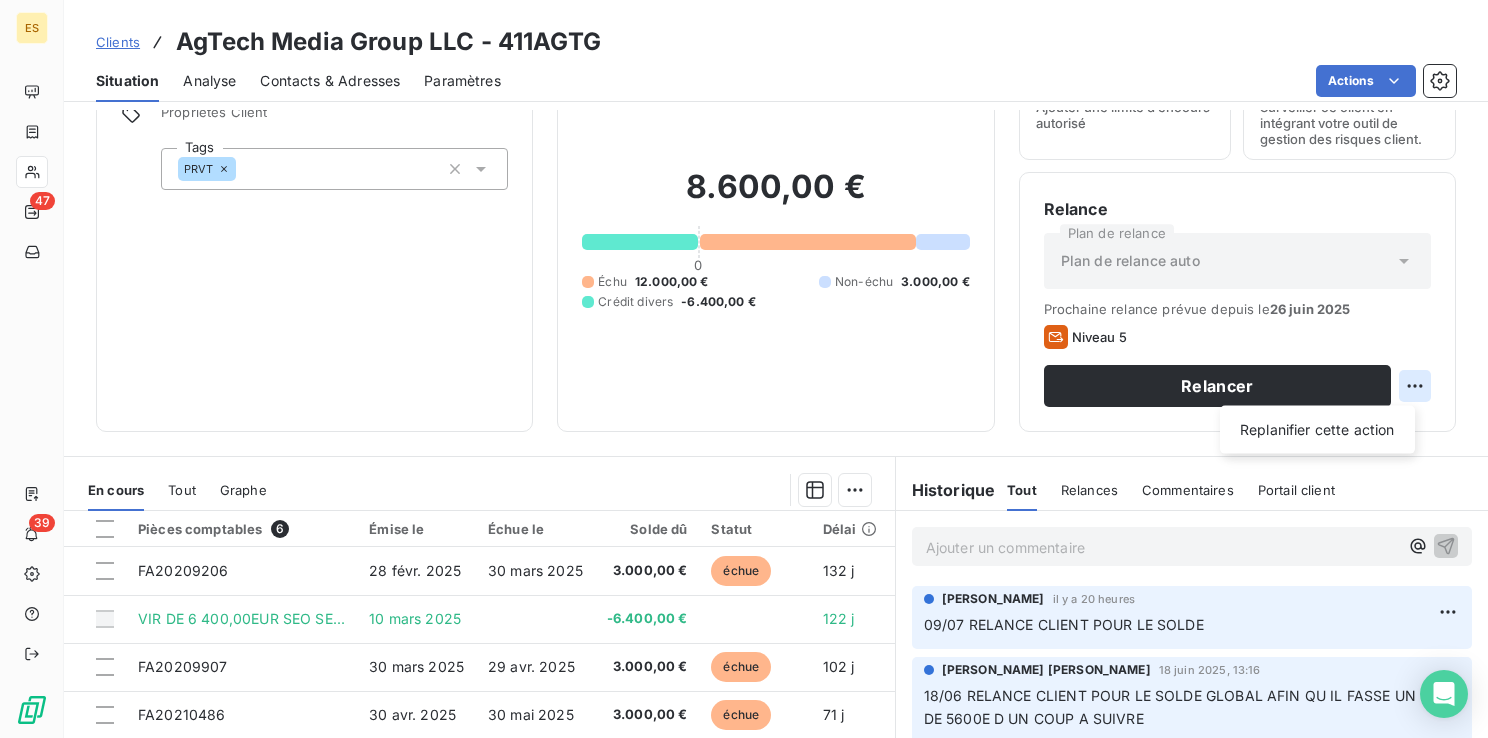 click on "ES 47 39 Clients AgTech Media Group LLC - 411AGTG Situation Analyse Contacts & Adresses Paramètres Actions Informations client Propriétés Client Tags PRVT Encours client   8.600,00 € 0 Échu 12.000,00 € Non-échu 3.000,00 €   Crédit divers -6.400,00 €   Limite d’encours Ajouter une limite d’encours autorisé Gestion du risque Surveiller ce client en intégrant votre outil de gestion des risques client. Relance Plan de relance Plan de relance auto Prochaine relance prévue depuis le  26 juin 2025 Niveau 5 Relancer Replanifier cette action En cours Tout Graphe Pièces comptables 6 Émise le Échue le Solde dû Statut Délai   Retard   Tag relance   FA20209206 28 févr. 2025 30 mars 2025 3.000,00 € échue 132 j +102 j VIR DE      6 400,00EUR SEO SE... 10 mars 2025 -6.400,00 € 122 j FA20209907 30 mars 2025 29 avr. 2025 3.000,00 € échue 102 j +72 j FA20210486 30 avr. 2025 30 mai 2025 3.000,00 € échue 71 j +41 j FA20211276 30 mai 2025 29 juin 2025 3.000,00 € 25" at bounding box center (744, 369) 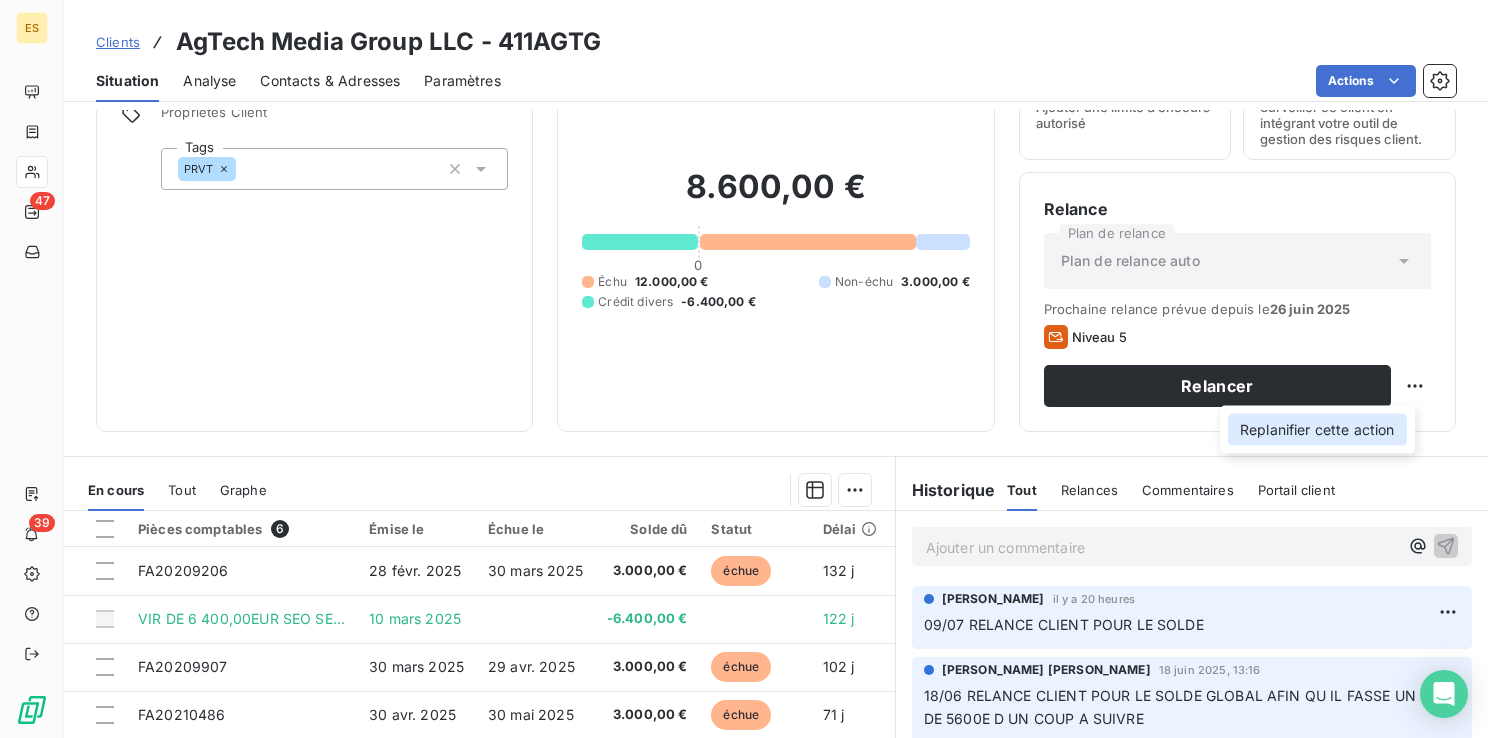 click on "Replanifier cette action" at bounding box center (1317, 430) 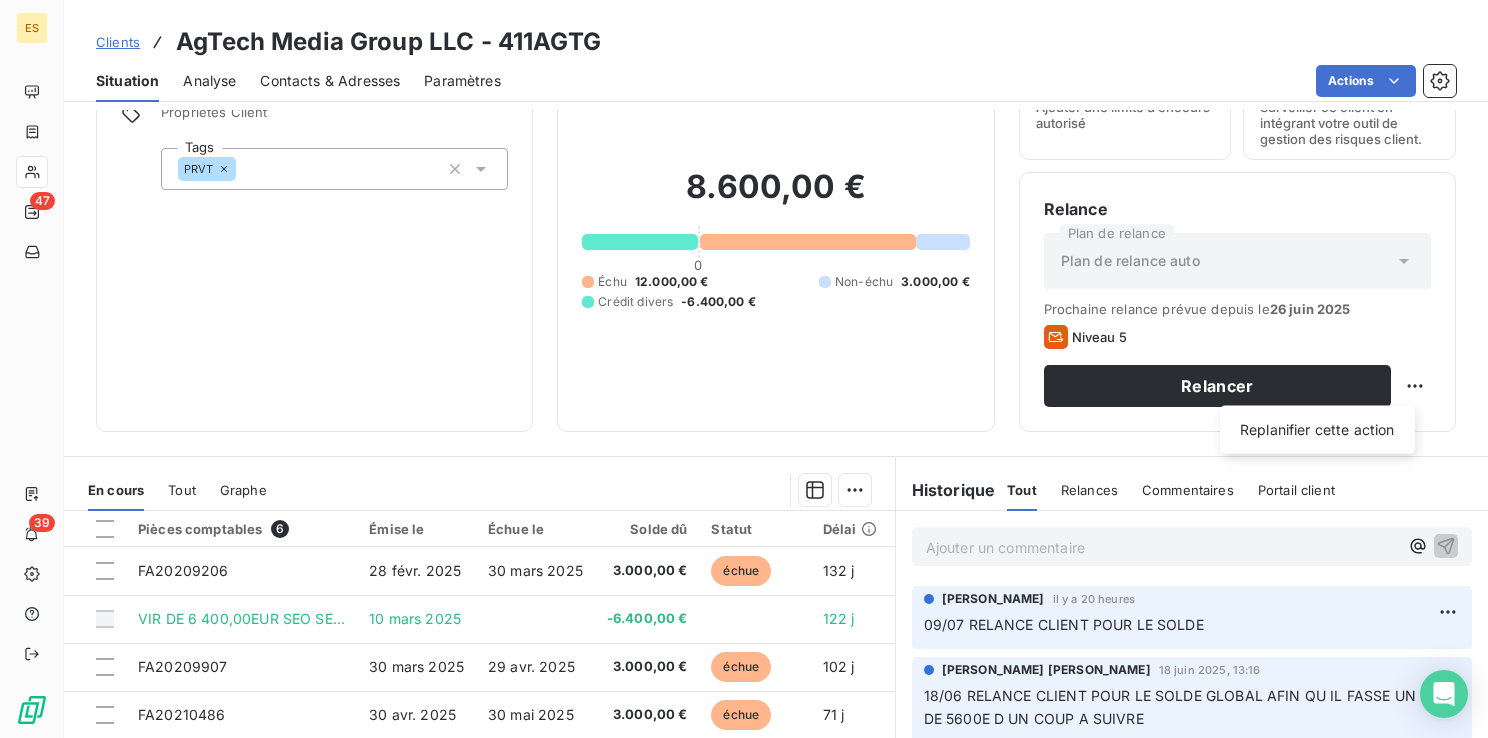 select on "6" 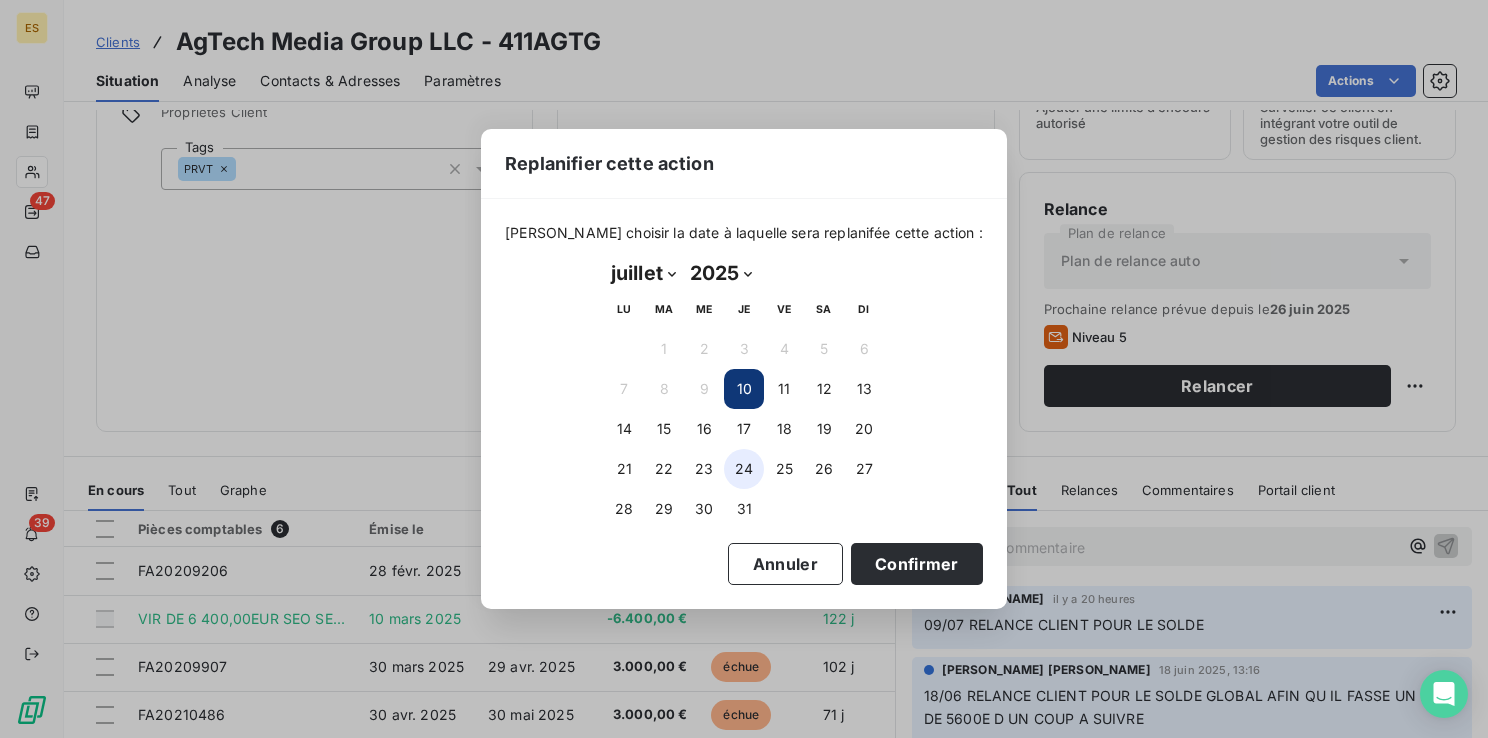 click on "24" at bounding box center [744, 469] 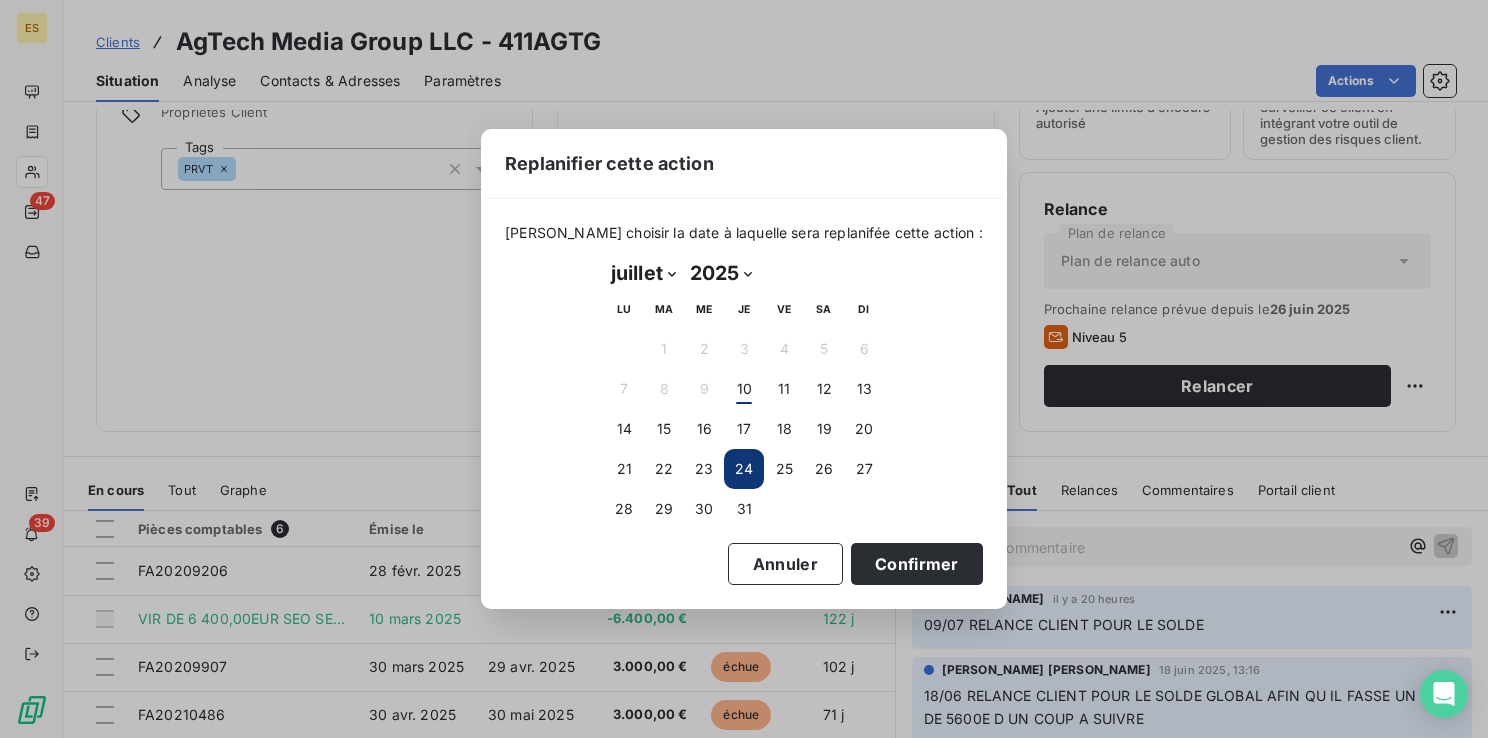click on "juillet 2025 Month:  janvier février mars [PERSON_NAME] juin juillet août septembre octobre novembre décembre juillet Year:  2025 2026 2027 2028 2029 2030 2031 2032 2033 2034 2035 2025 LU MA ME JE VE SA DI 1 2 3 4 5 6 7 8 9 10 11 12 13 14 15 16 17 18 19 20 21 22 23 24 25 26 27 28 29 30 31" at bounding box center (744, 393) 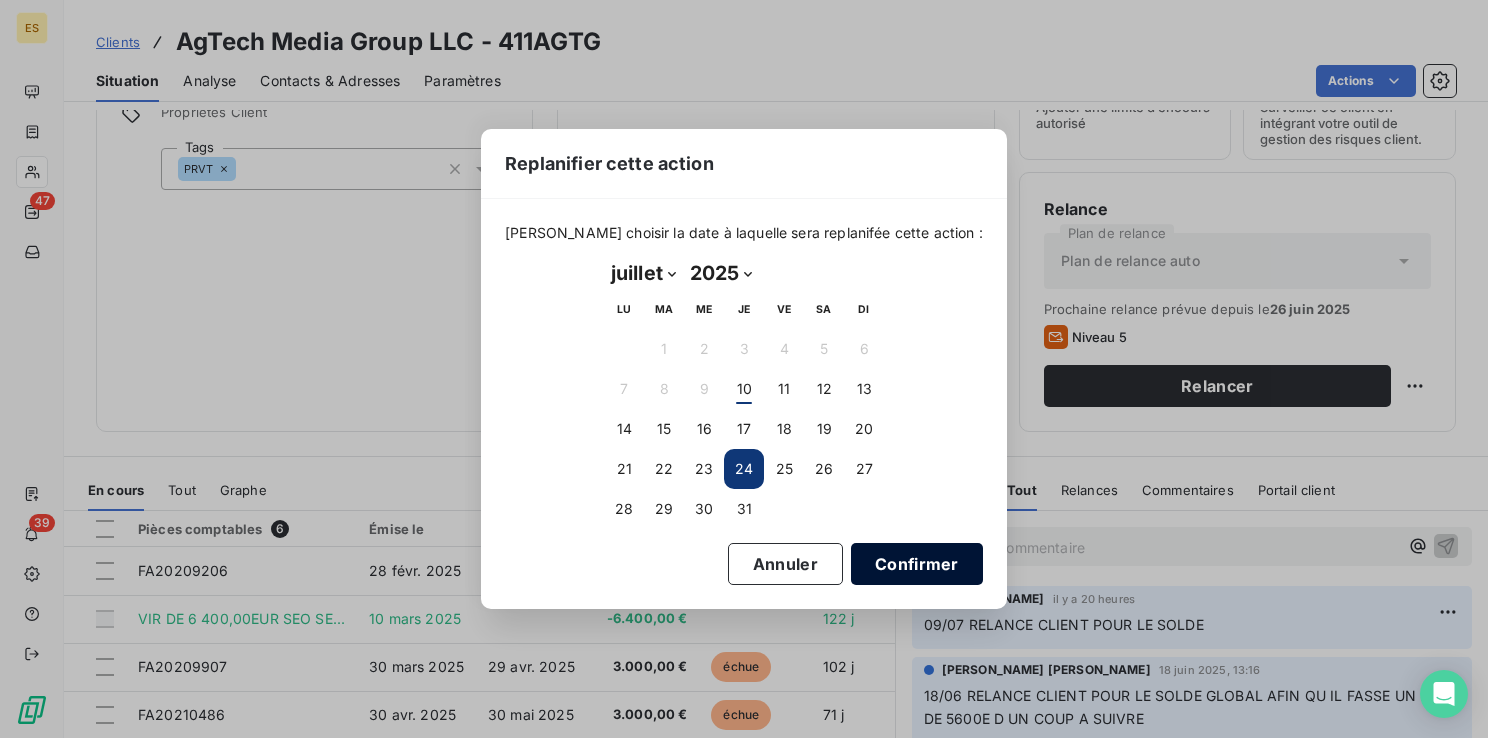 click on "Confirmer" at bounding box center (917, 564) 